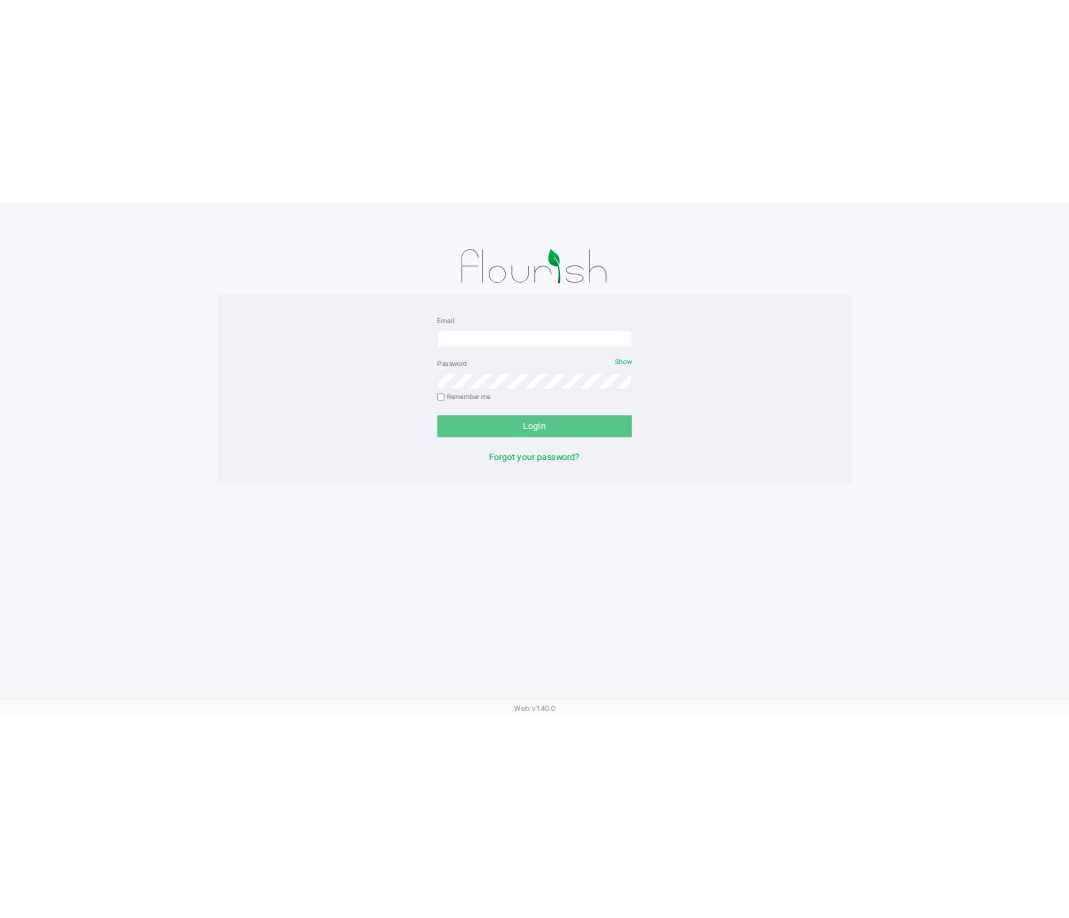 scroll, scrollTop: 0, scrollLeft: 0, axis: both 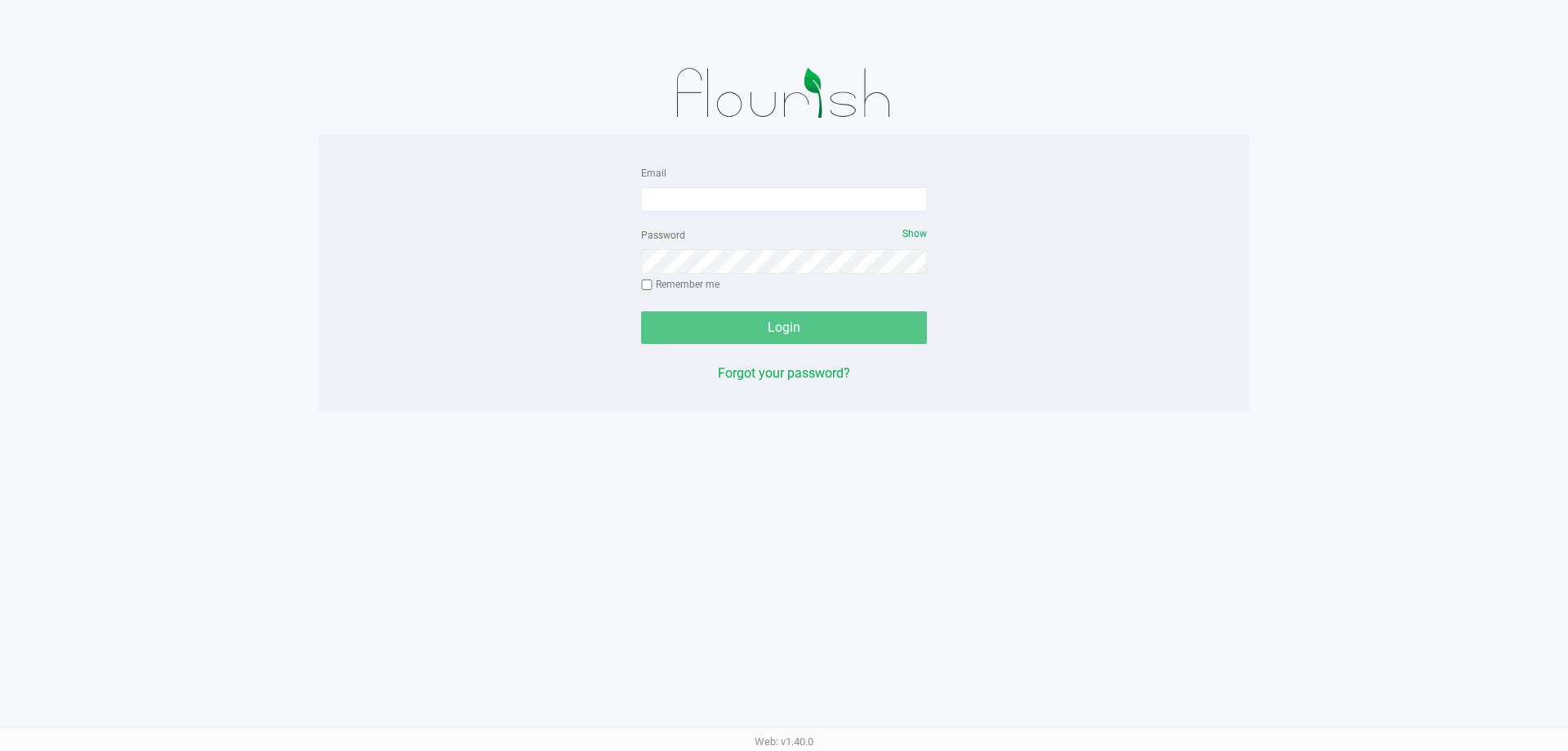 click on "Email   Password   Show  Remember me   Login" 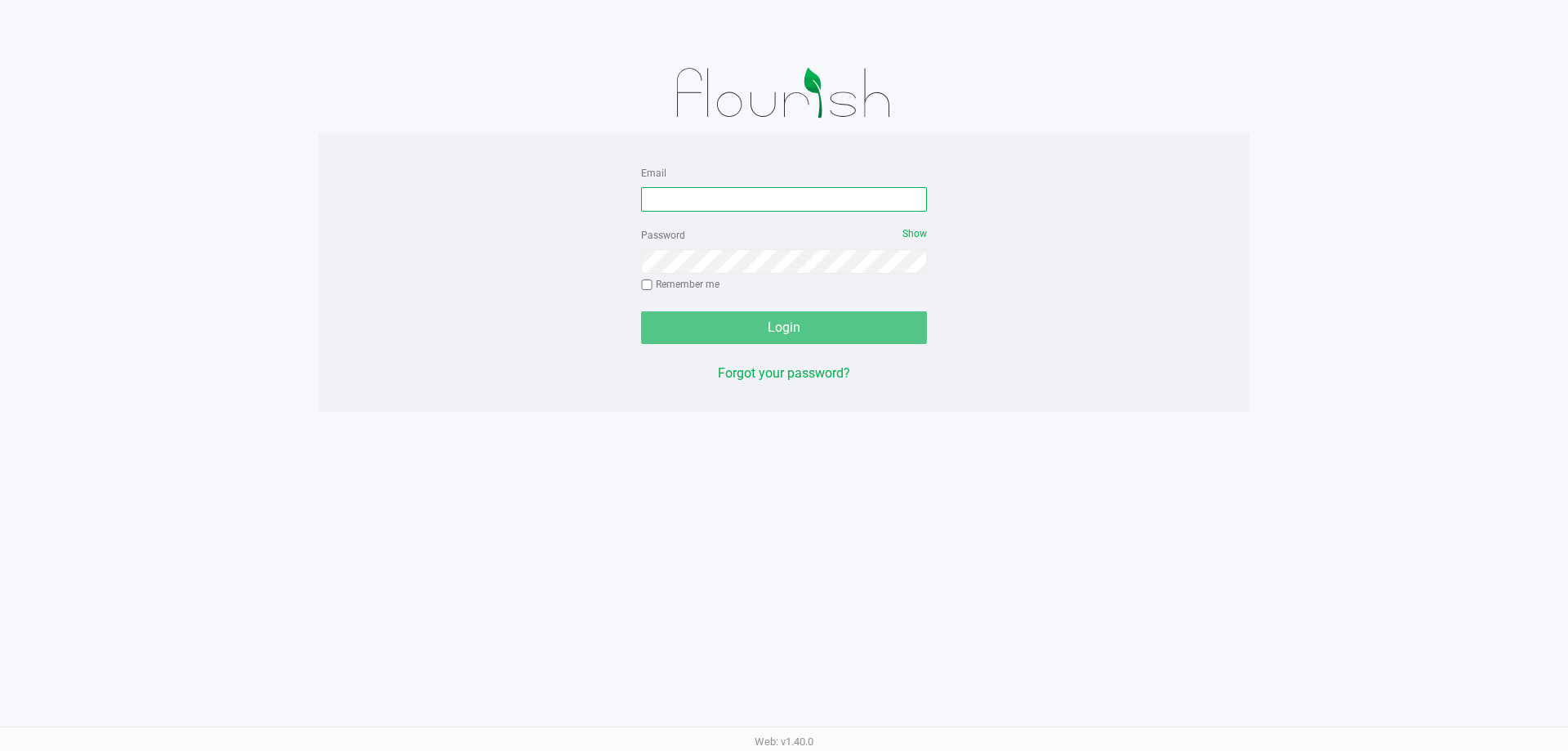 click on "Email" at bounding box center [784, 199] 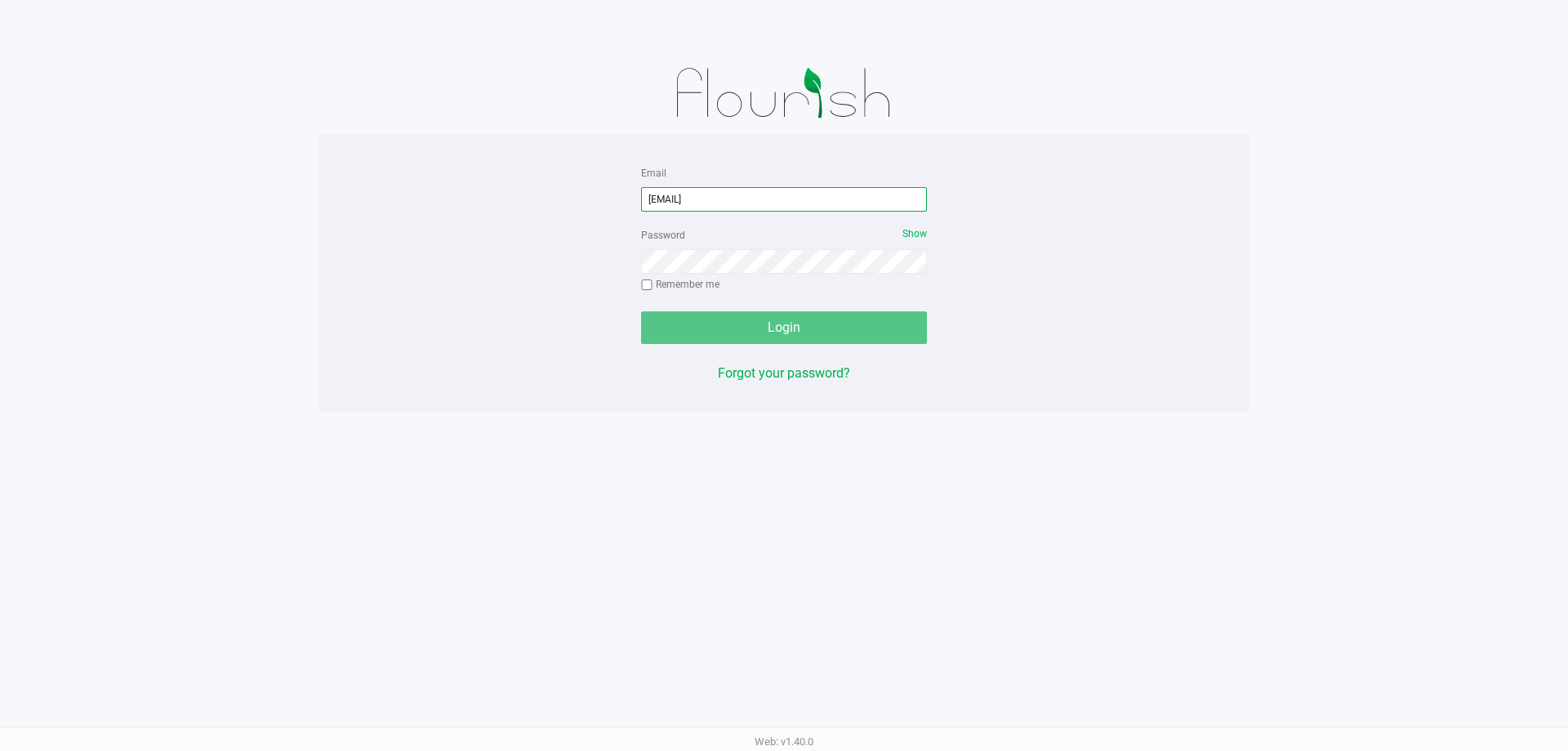 type on "[EMAIL]" 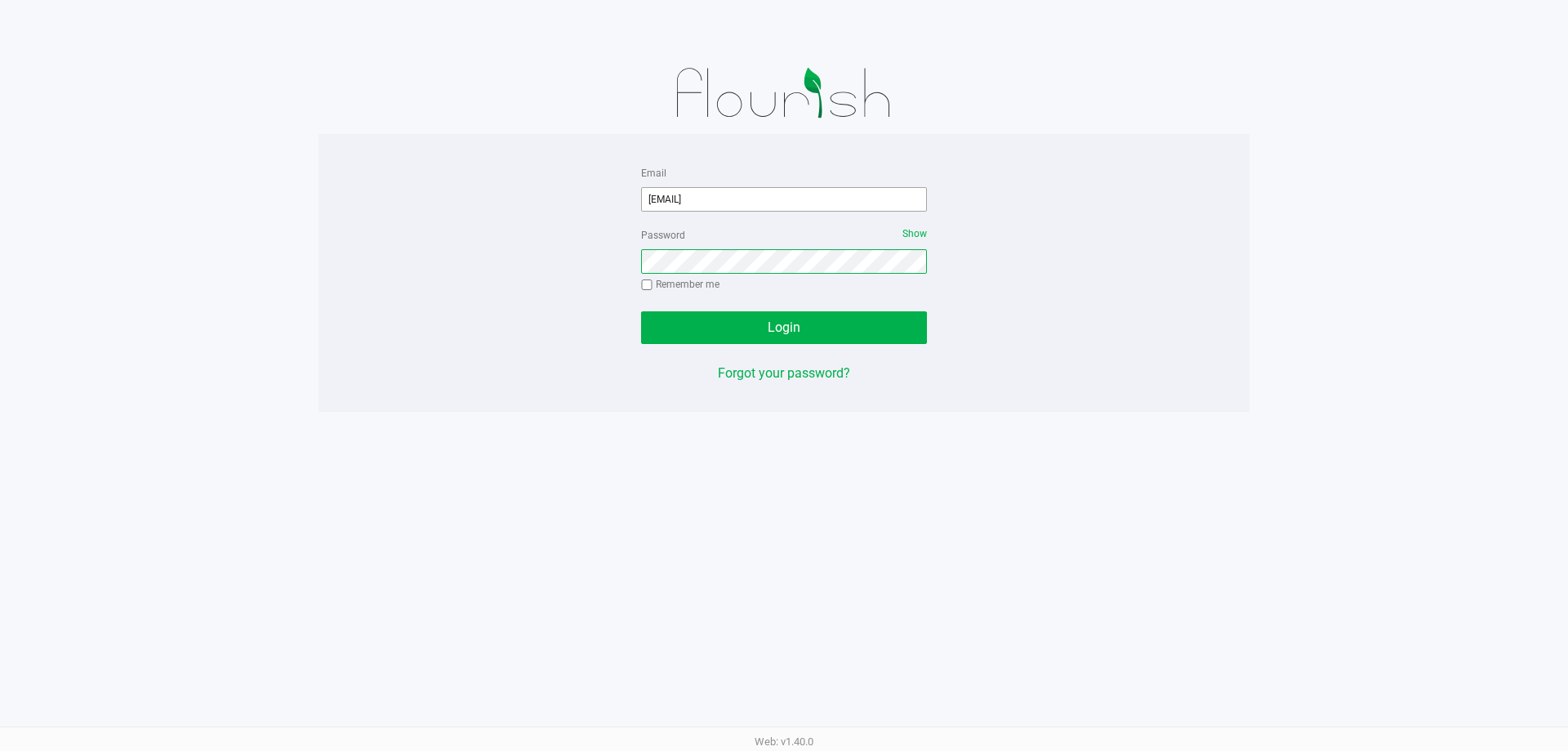click on "Login" 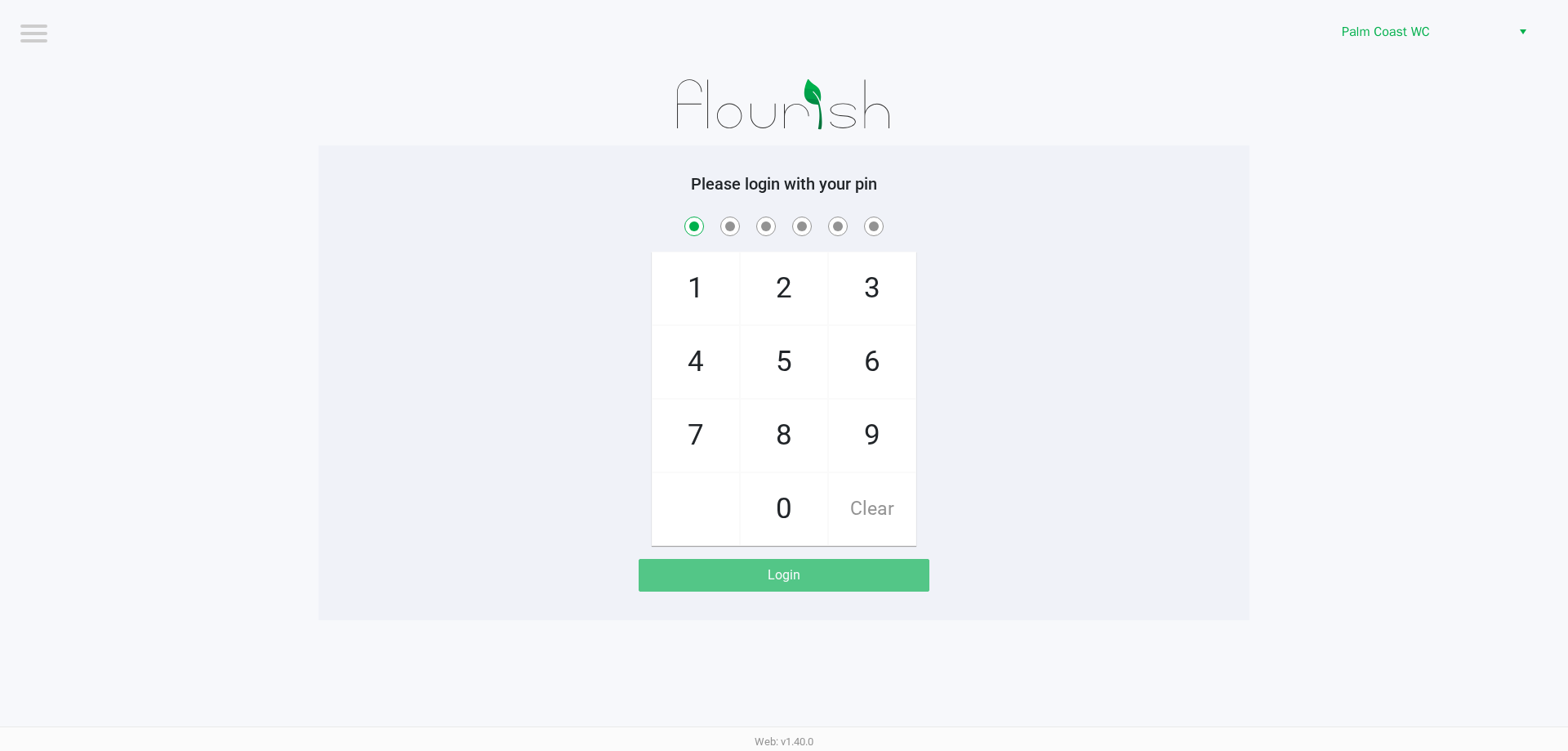 checkbox on "true" 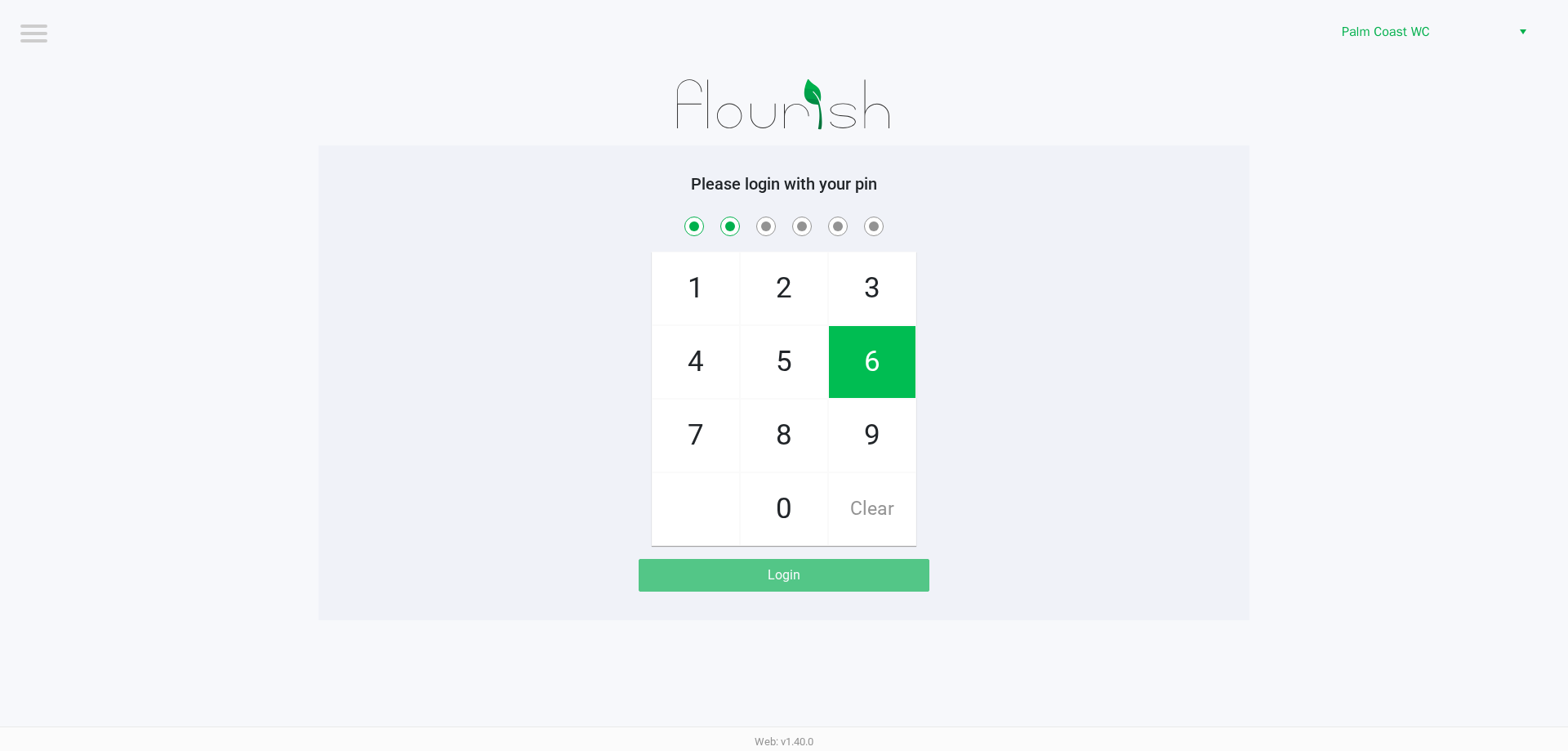 checkbox on "true" 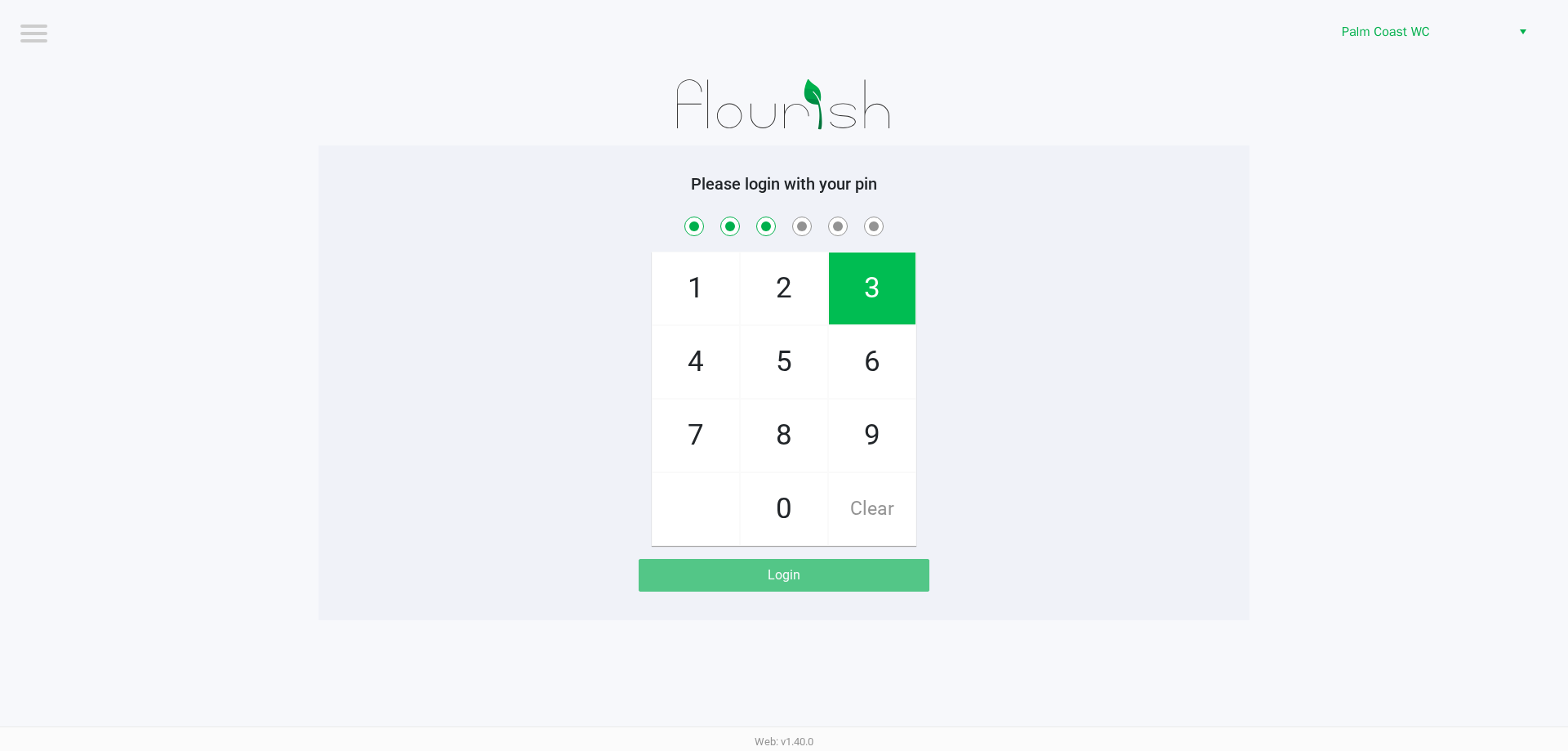 checkbox on "true" 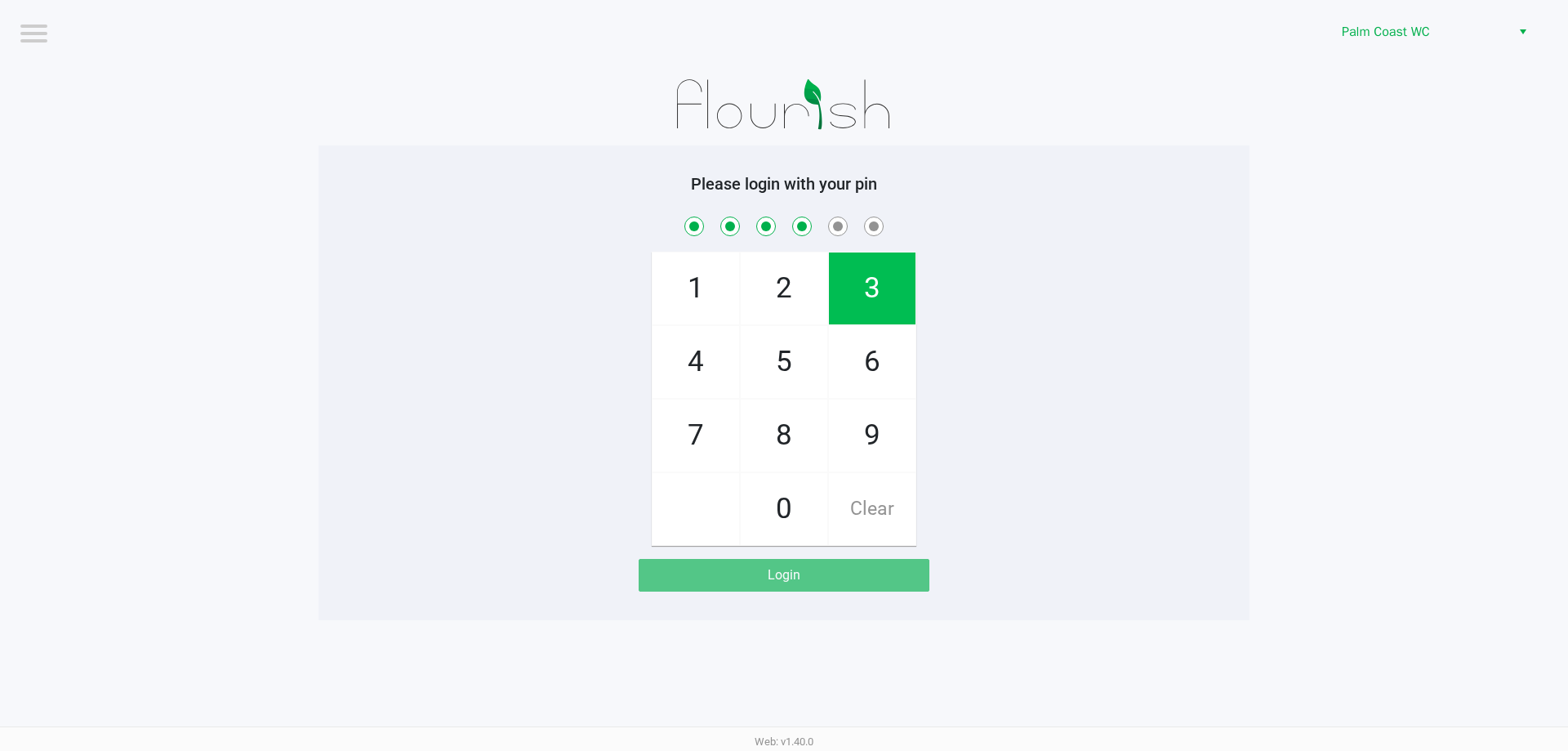 checkbox on "true" 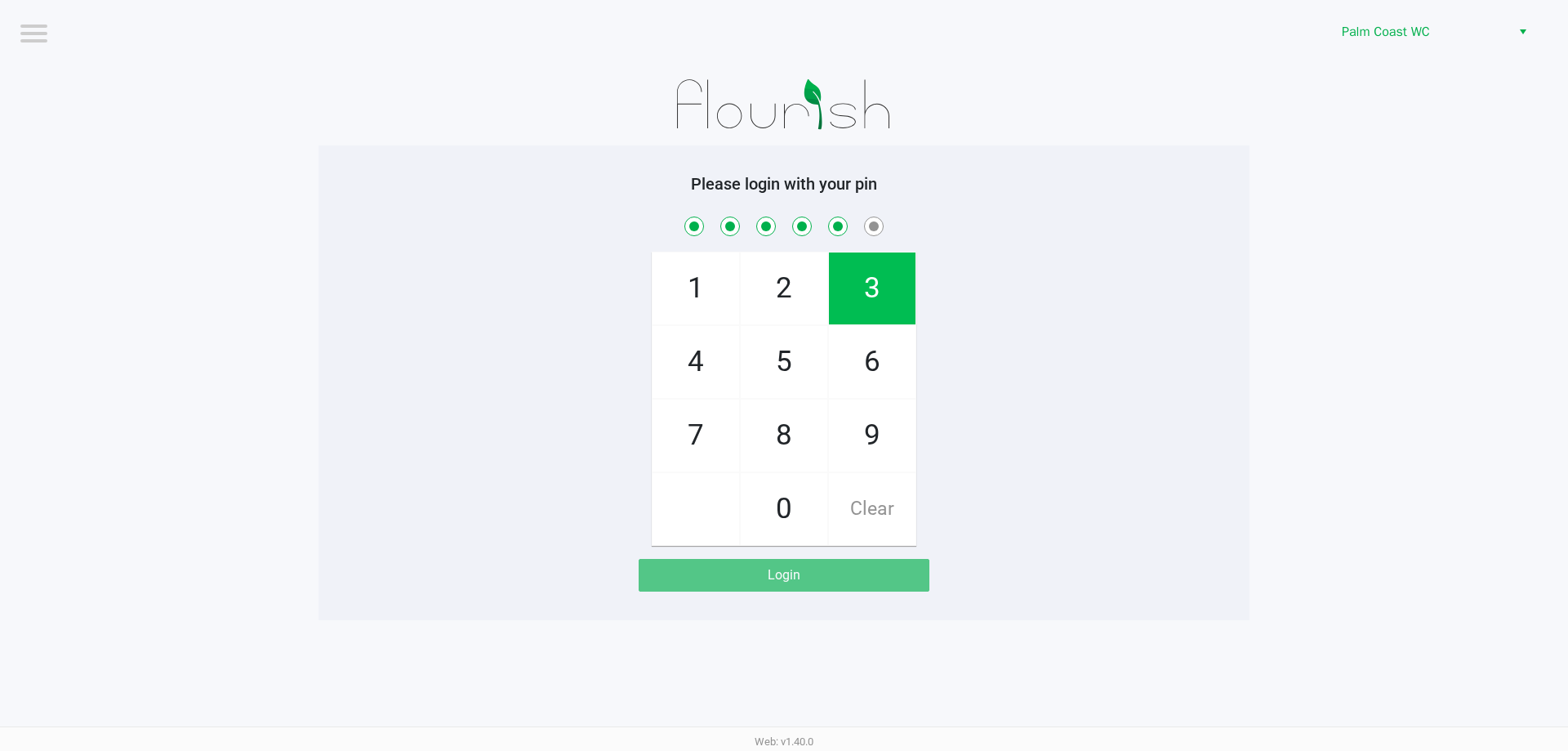 checkbox on "true" 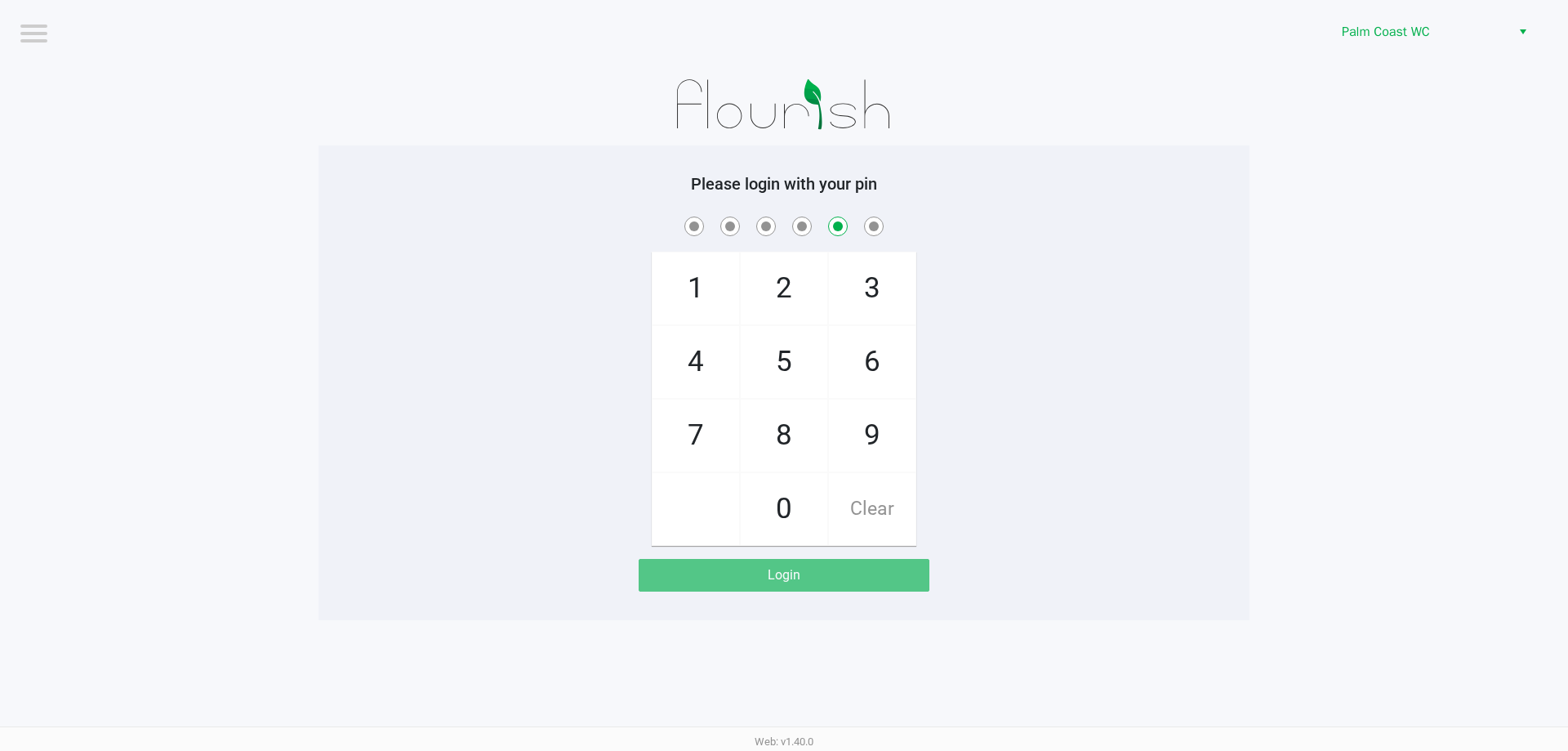 checkbox on "false" 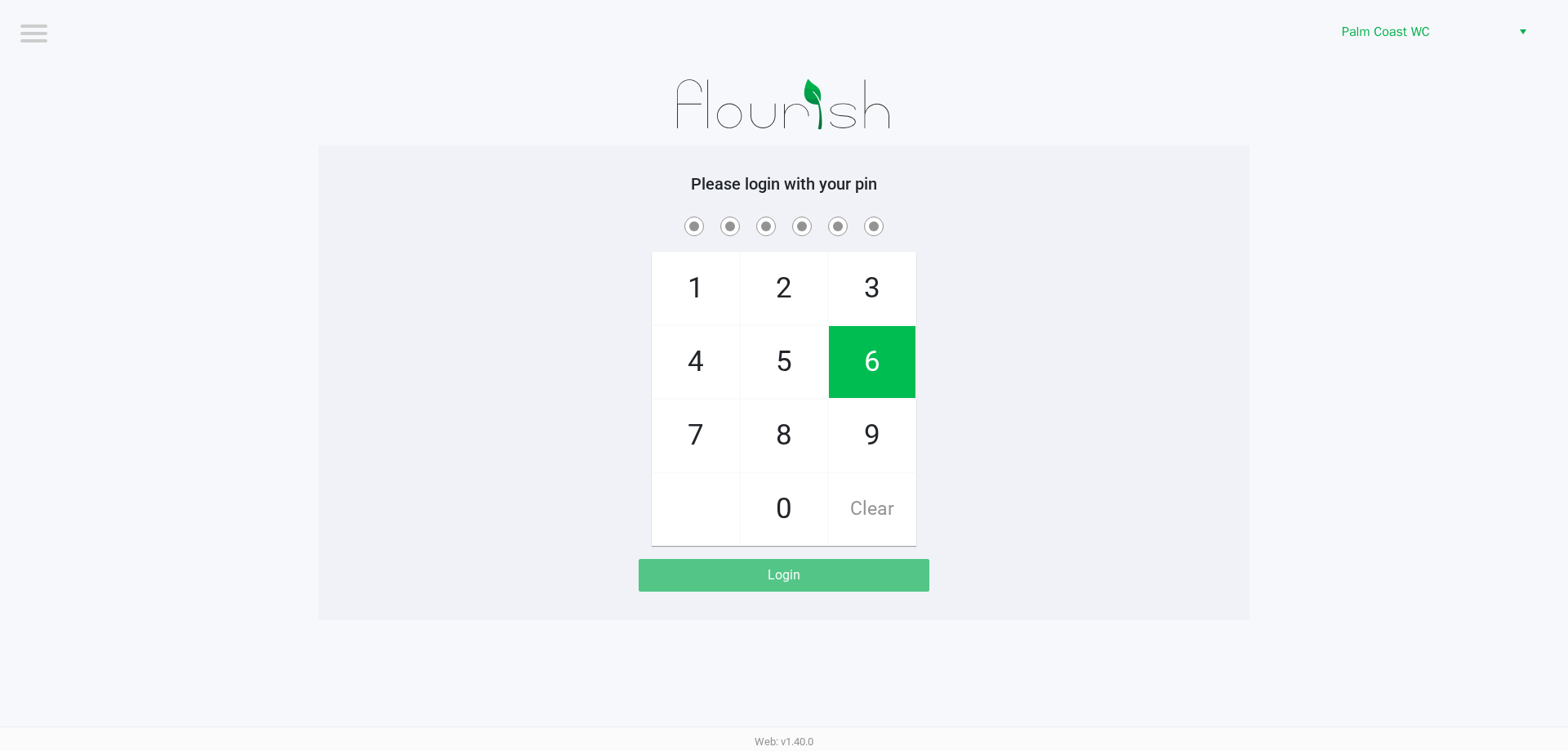 checkbox on "true" 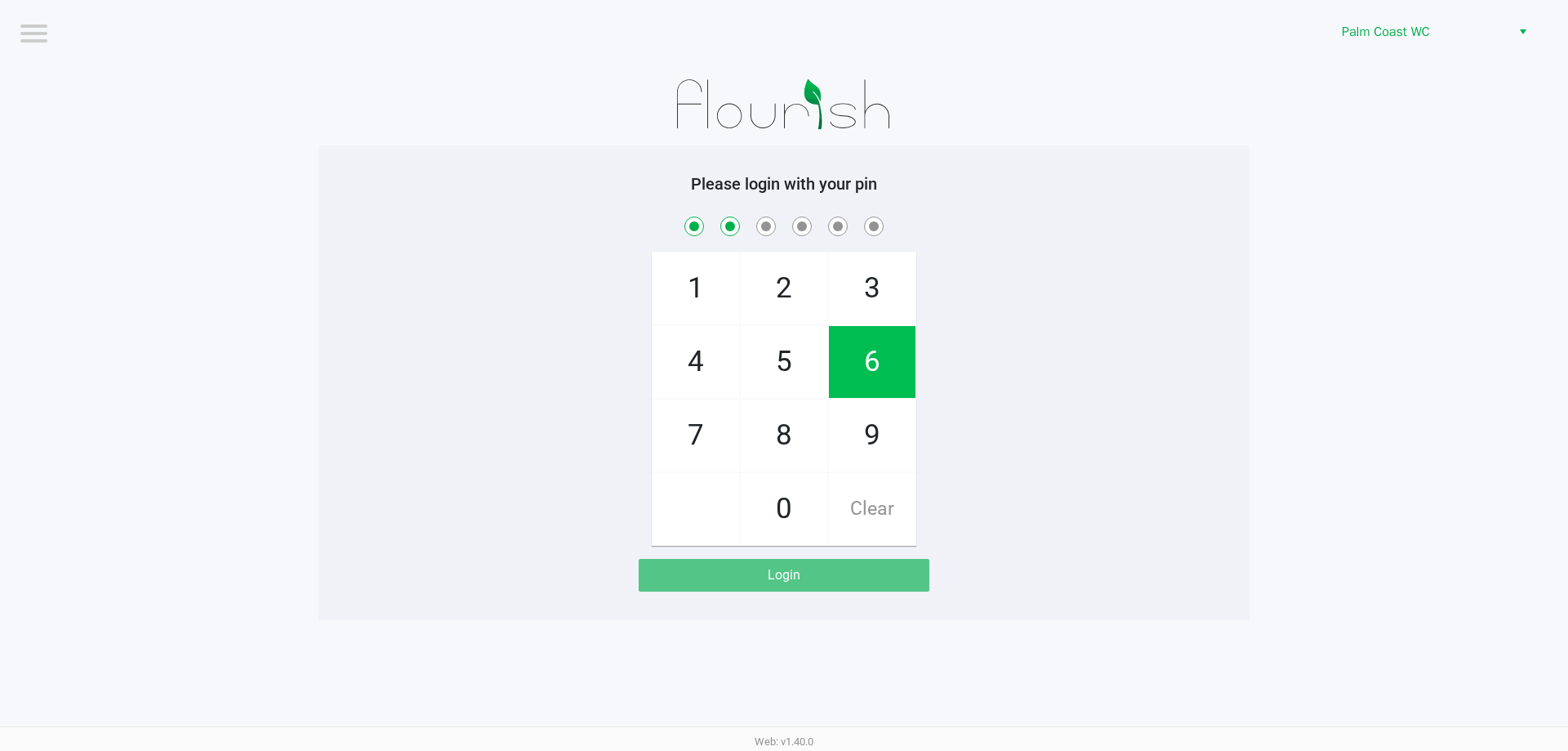 checkbox on "true" 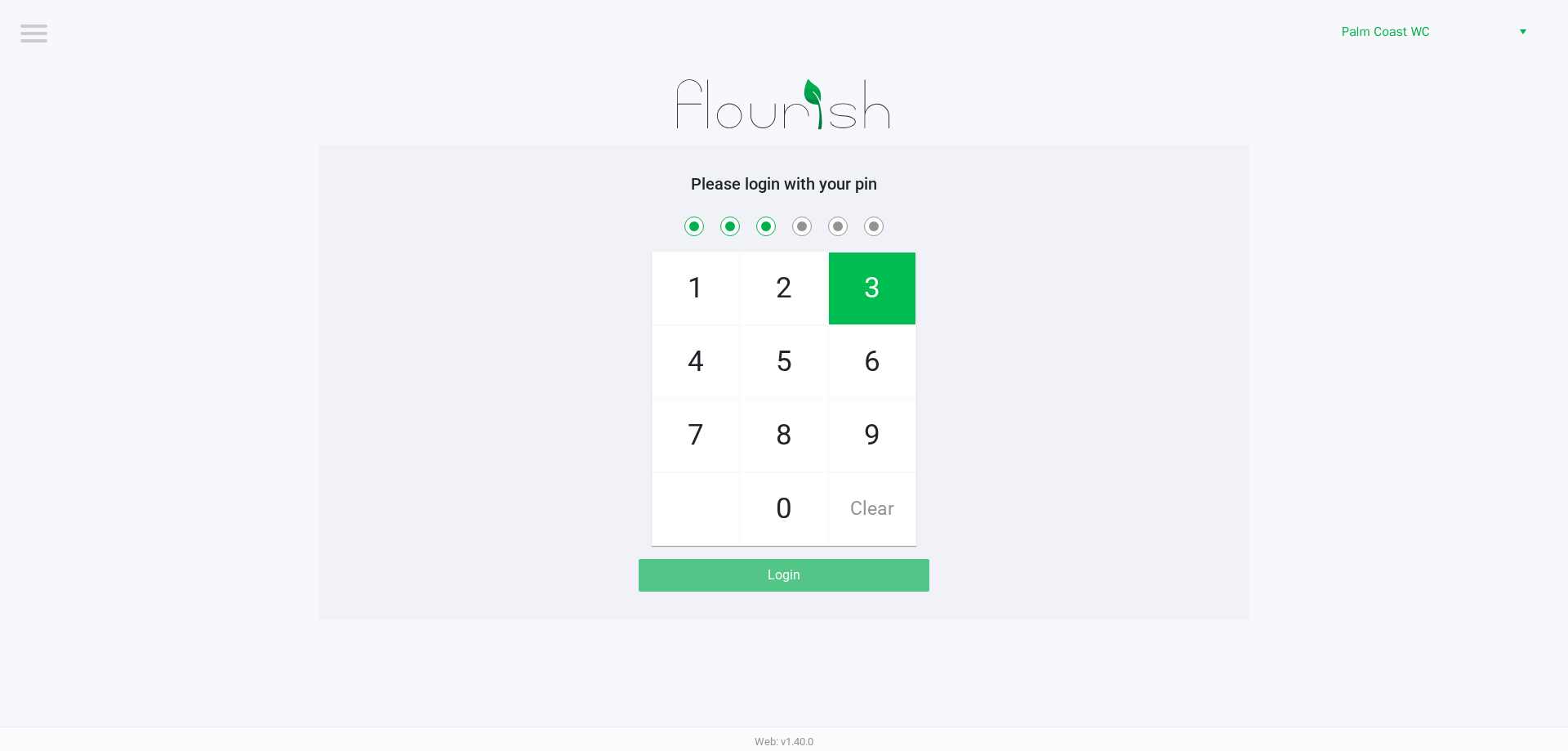 checkbox on "true" 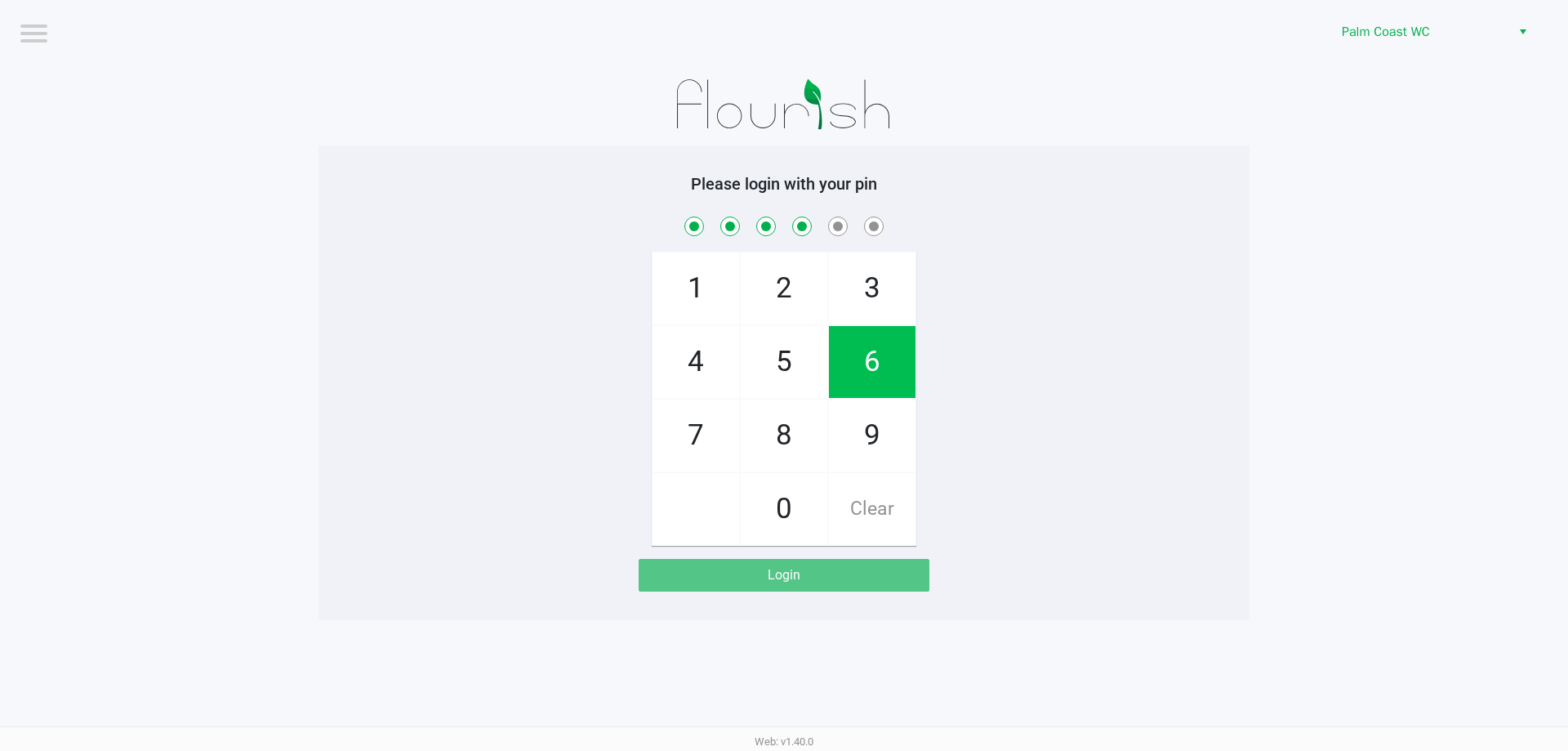 checkbox on "true" 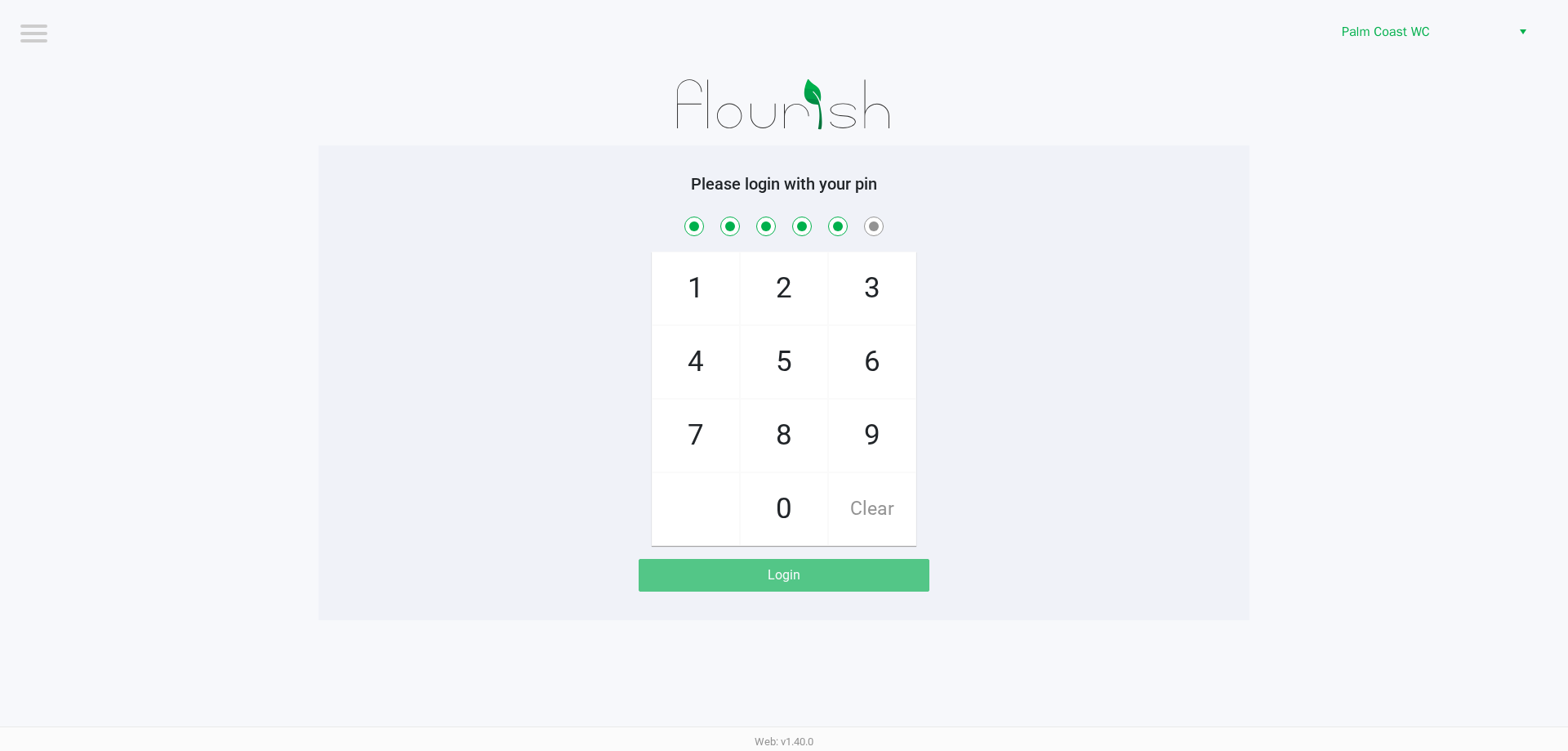 checkbox on "true" 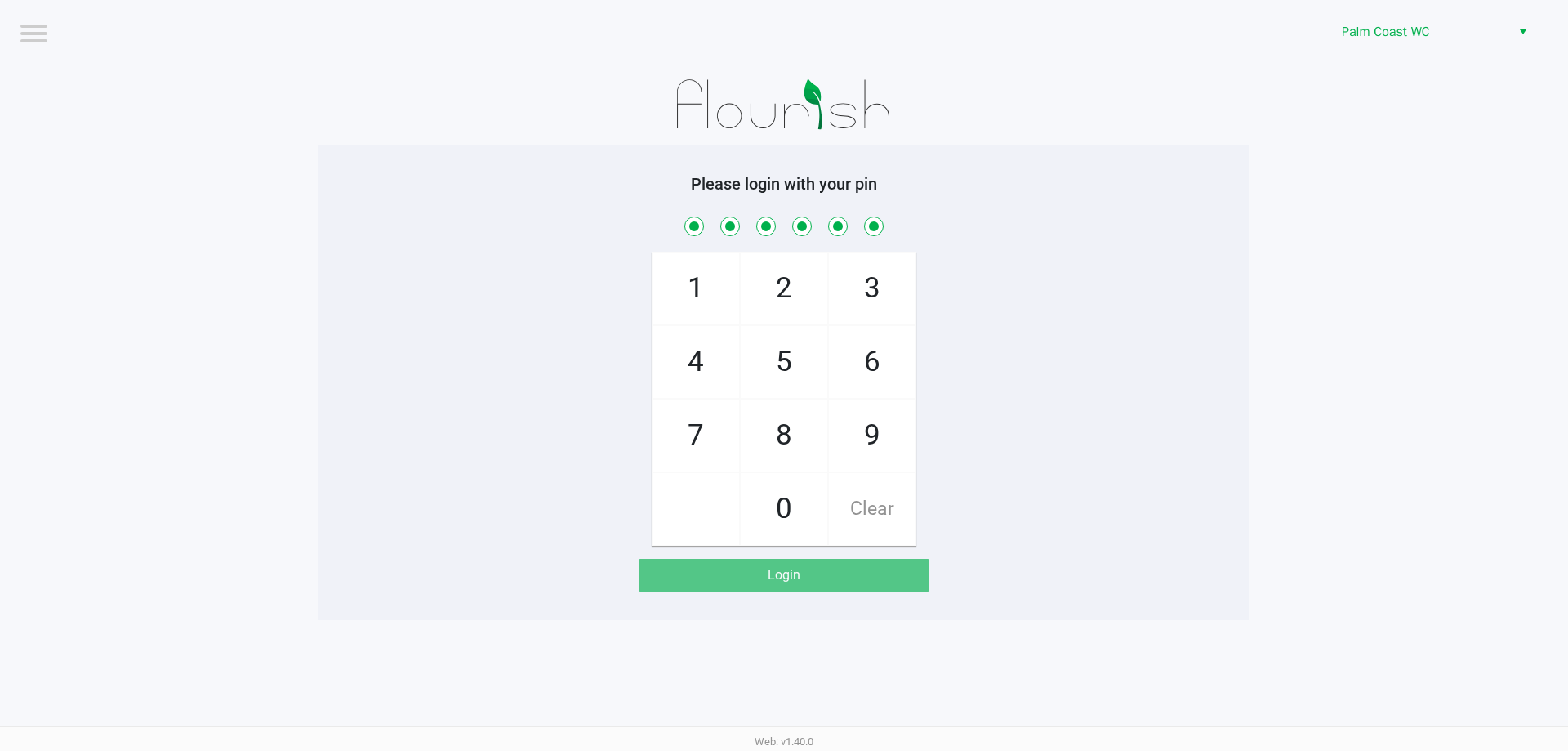 checkbox on "true" 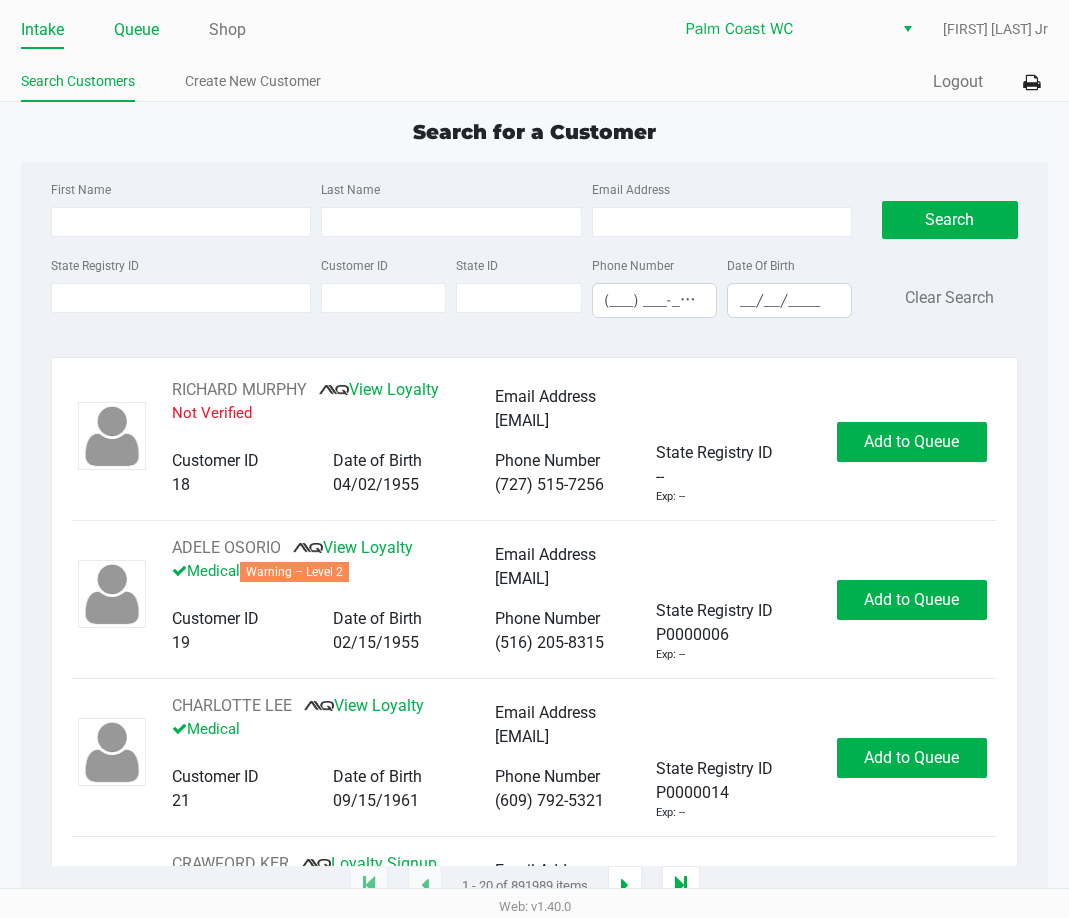 click on "Queue" 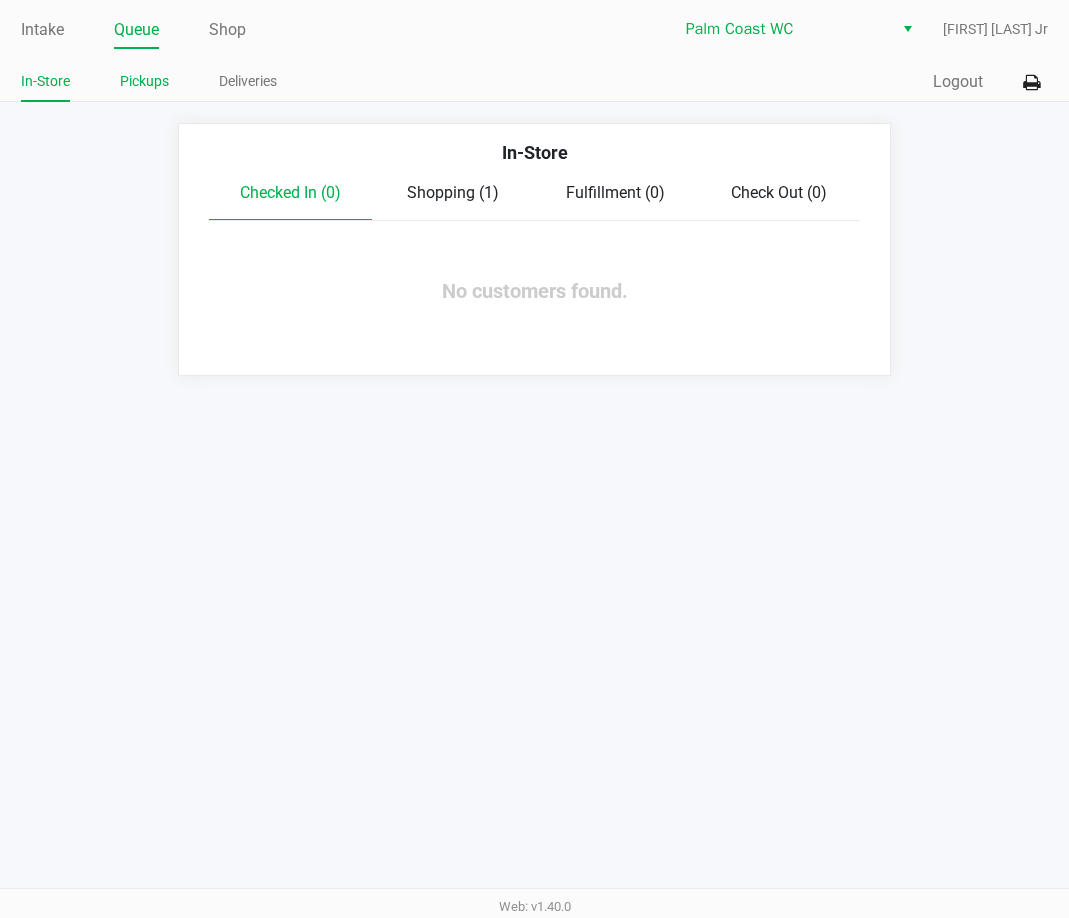 click on "Pickups" 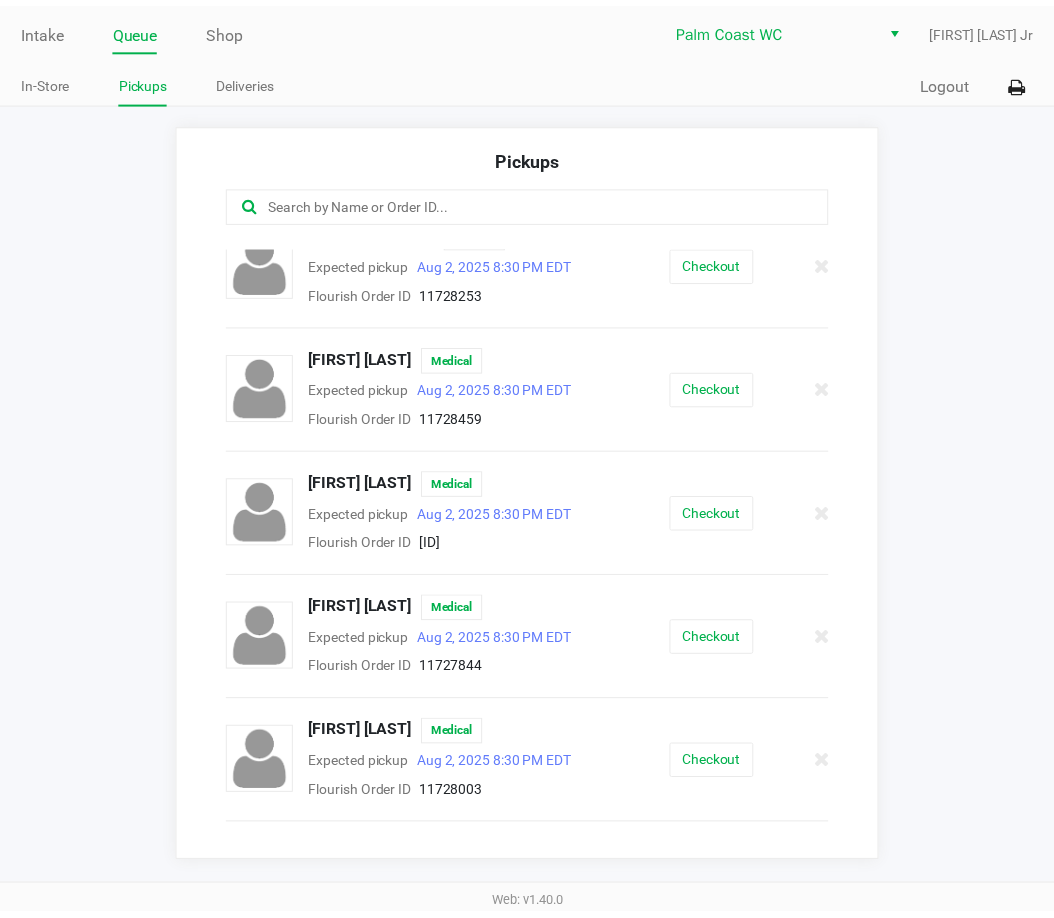 scroll, scrollTop: 1000, scrollLeft: 0, axis: vertical 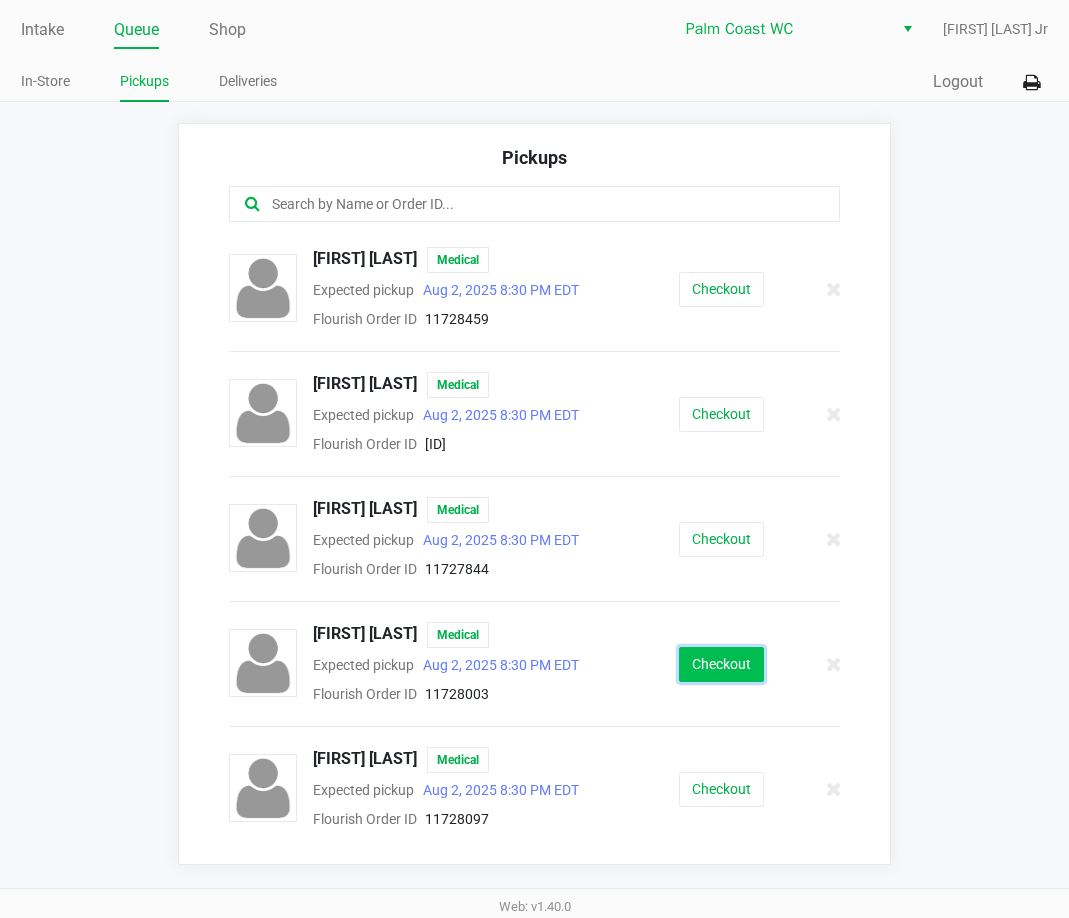 click on "Checkout" 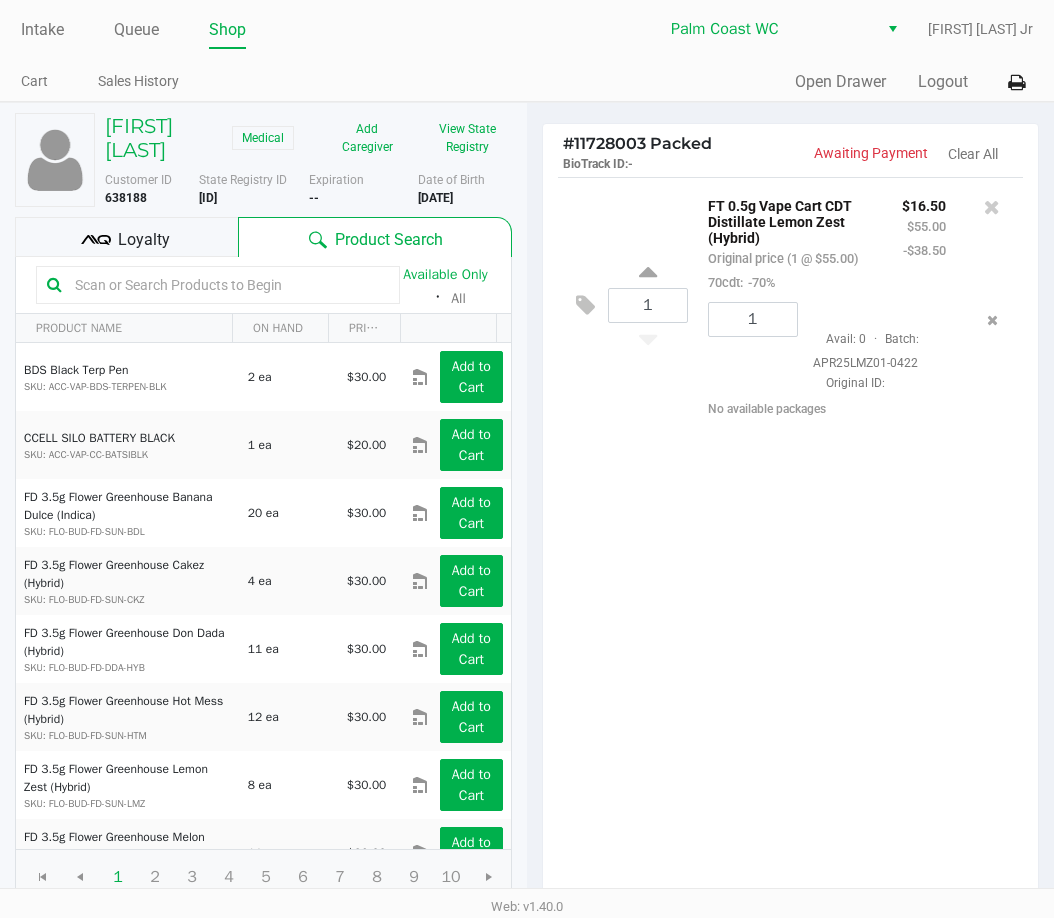 click on "1 FT 0.5g Vape Cart CDT Distillate Lemon Zest (Hybrid) Original price (1 @ $55.00) 70cdt: -70% $16.50 $55.00 -$38.50 1 Avail: 0 · Batch: APR25LMZ01-0422 Original ID: No available packages" 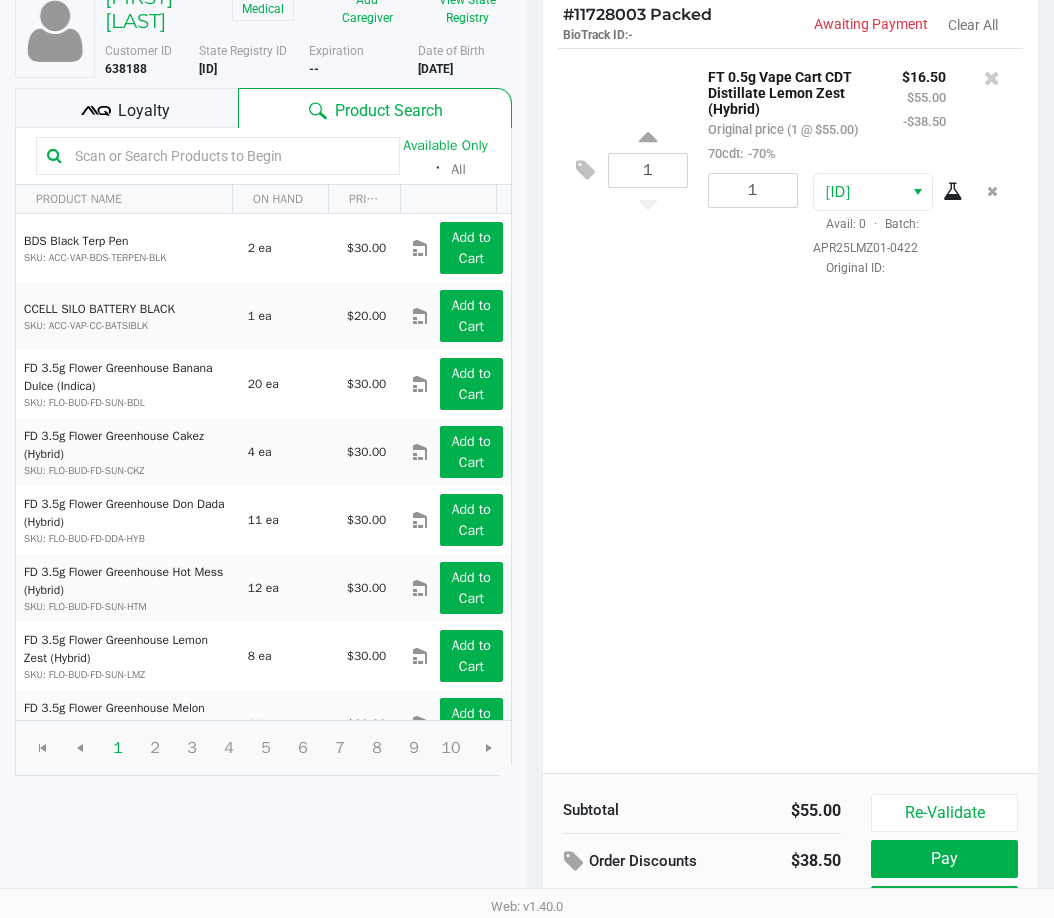 scroll, scrollTop: 226, scrollLeft: 0, axis: vertical 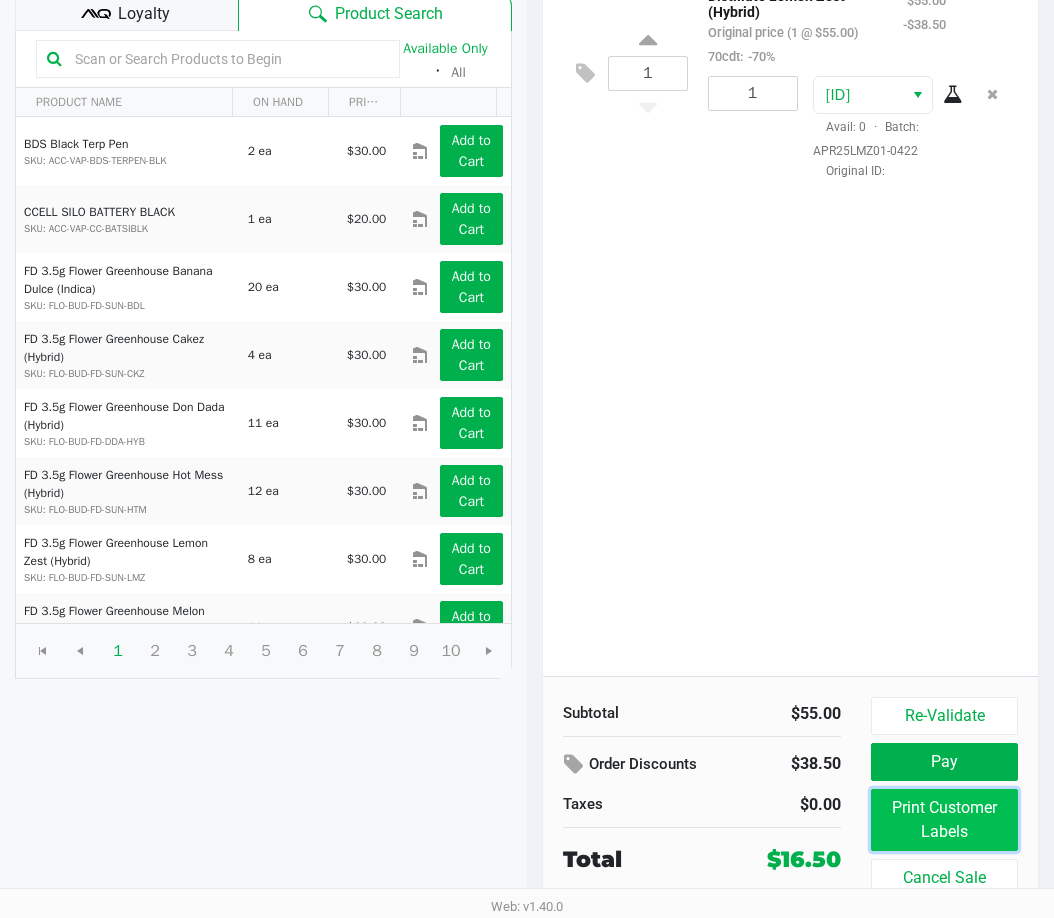 click on "Print Customer Labels" 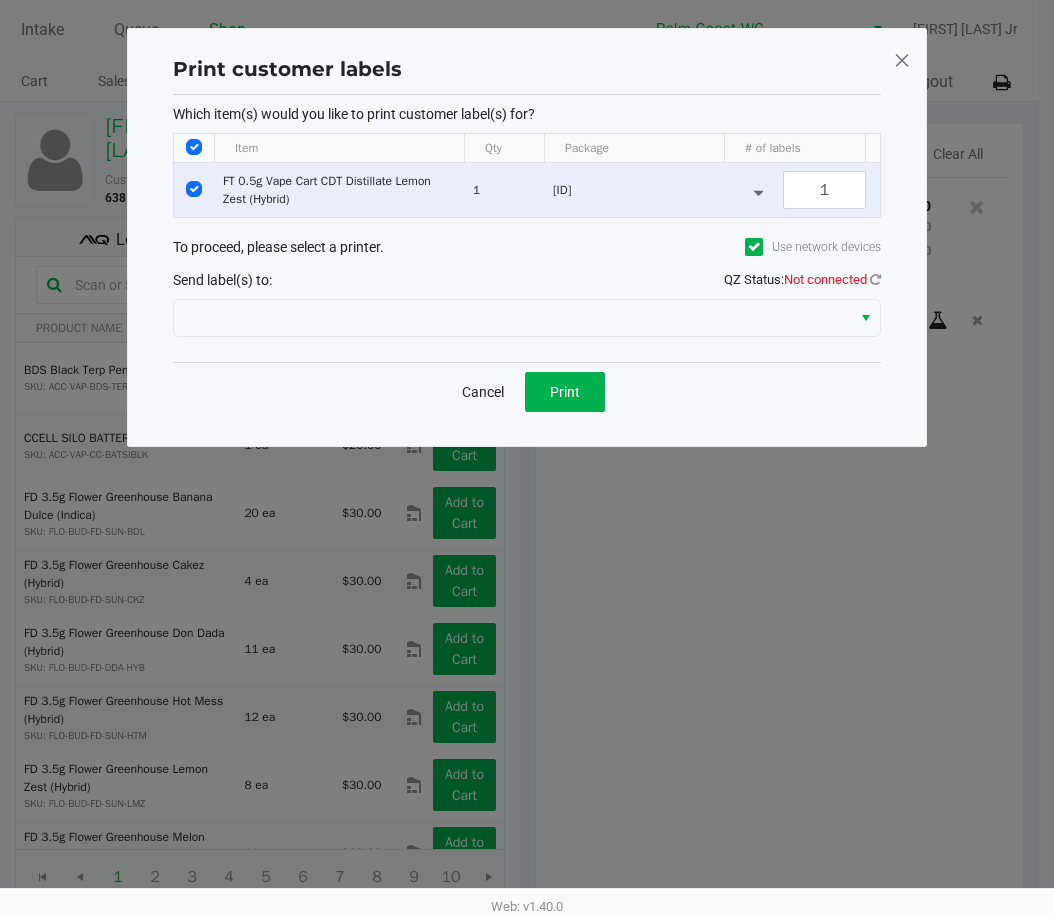scroll, scrollTop: 0, scrollLeft: 0, axis: both 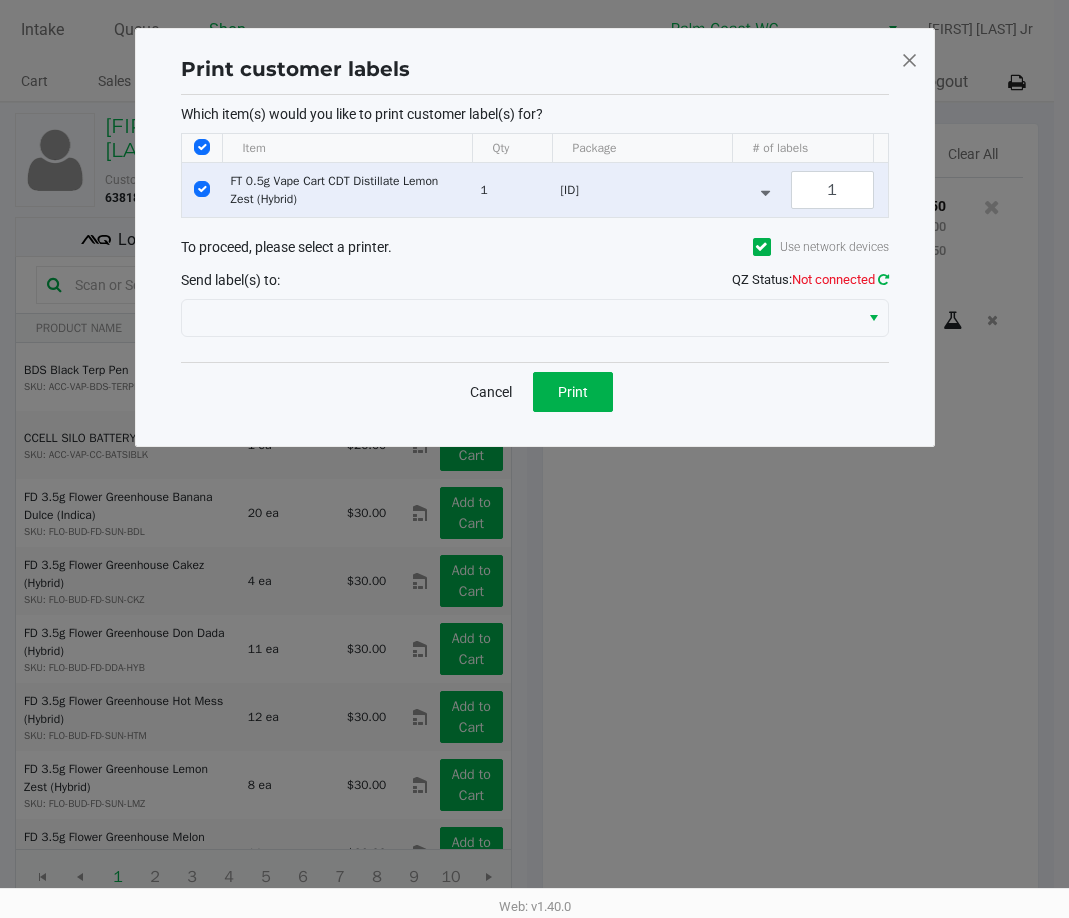 click 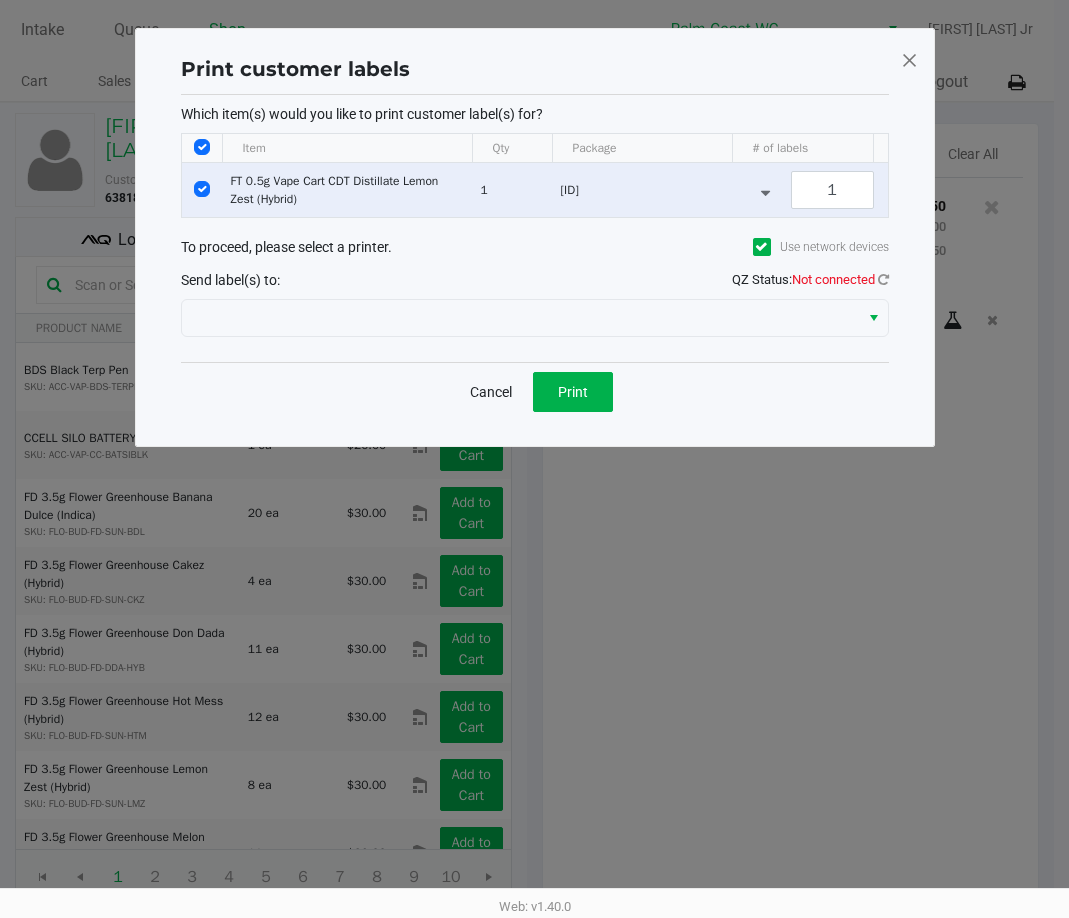 click on "QZ Status:   Not connected" 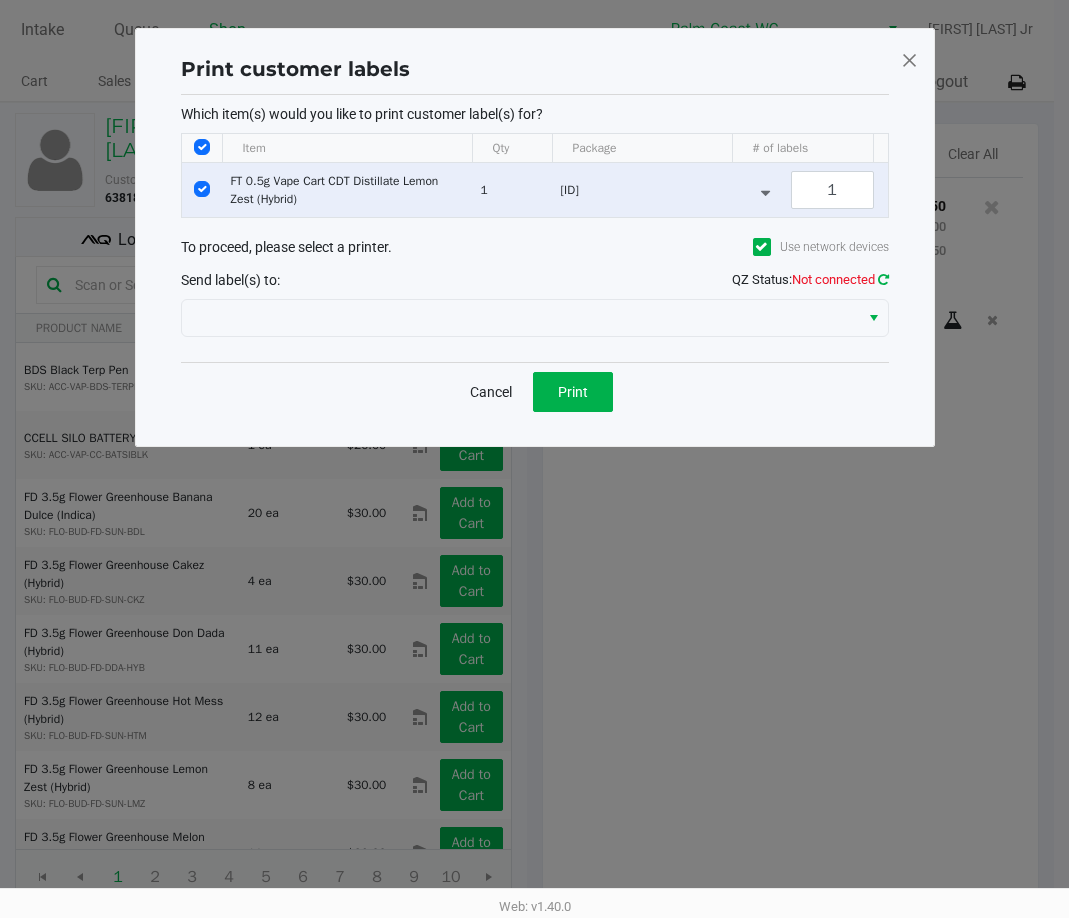 click 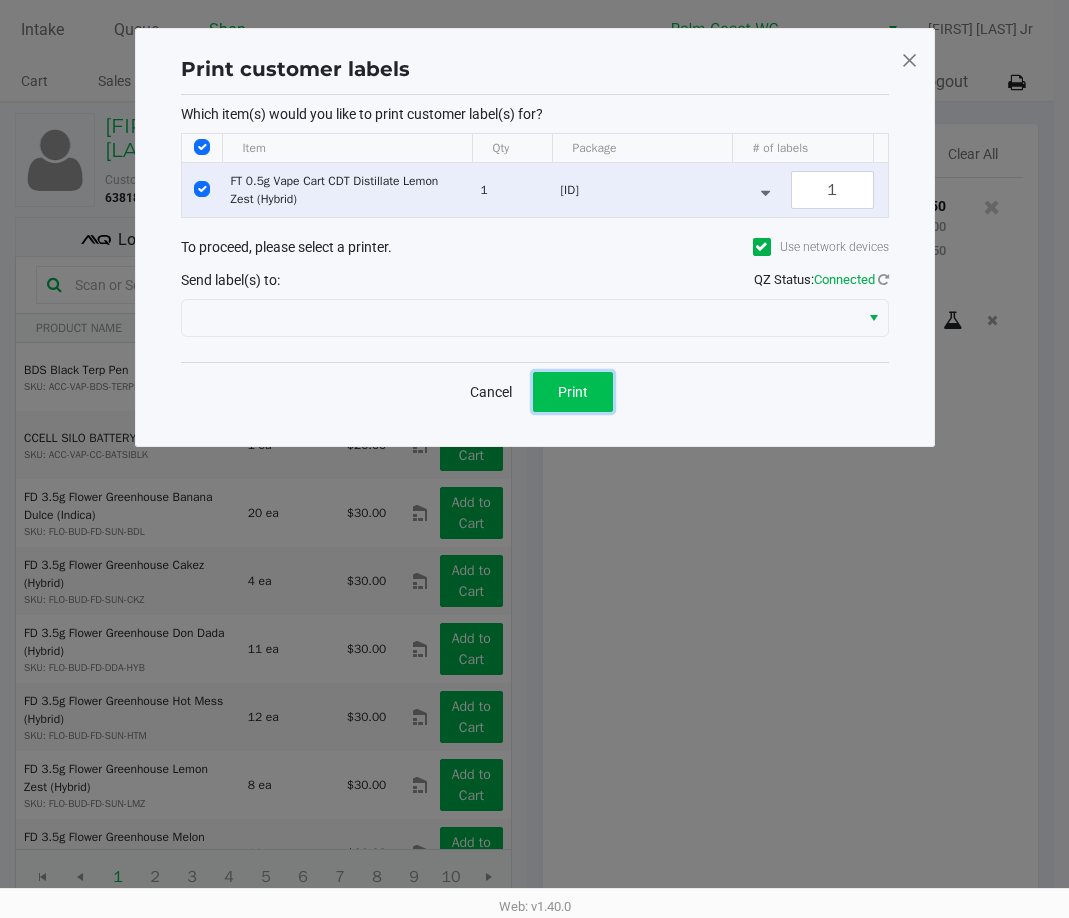 click on "Print" 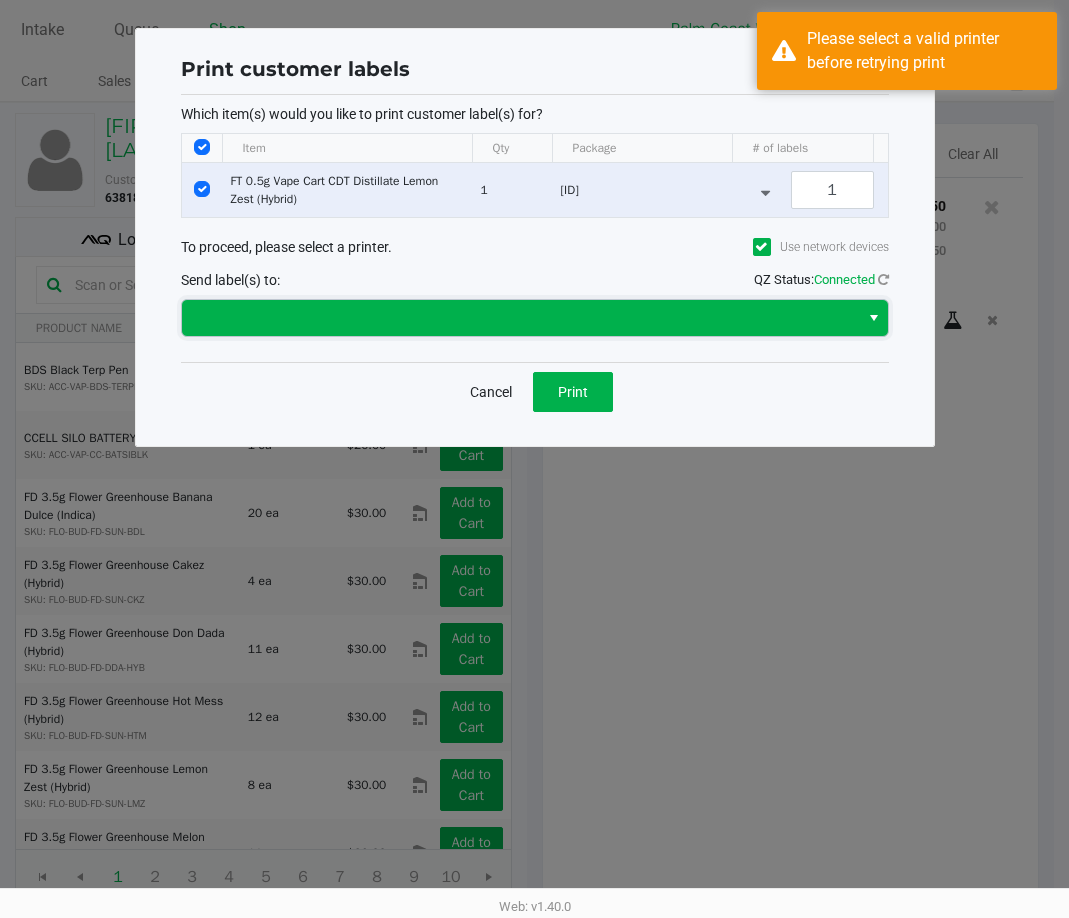 click at bounding box center (520, 318) 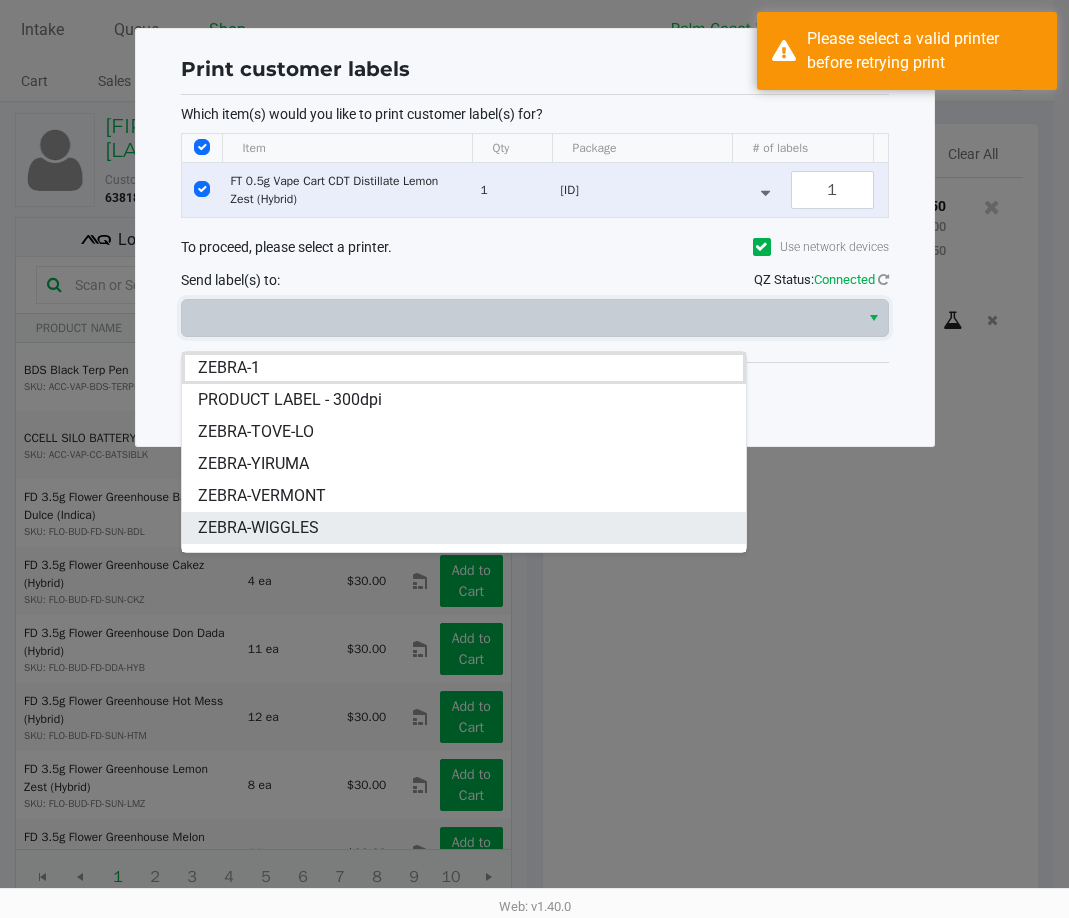 click on "ZEBRA-WIGGLES" at bounding box center (258, 528) 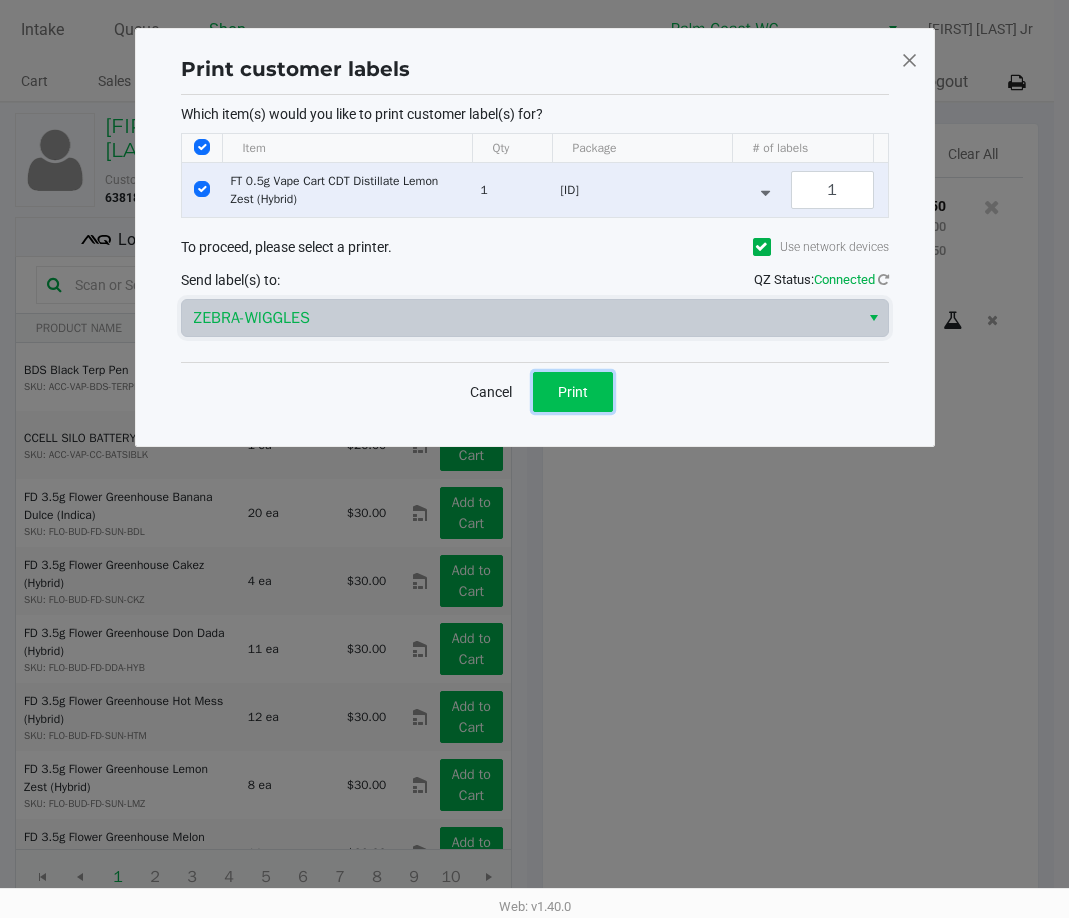 click on "Print" 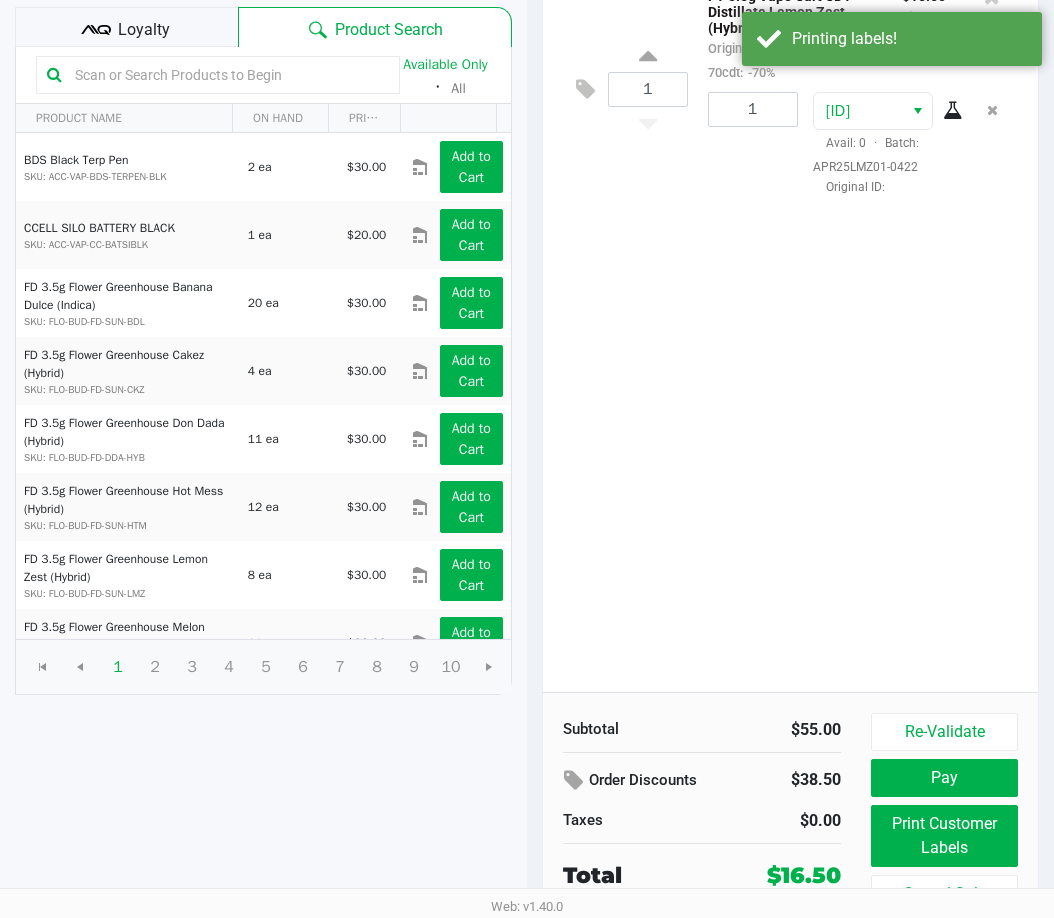 scroll, scrollTop: 226, scrollLeft: 0, axis: vertical 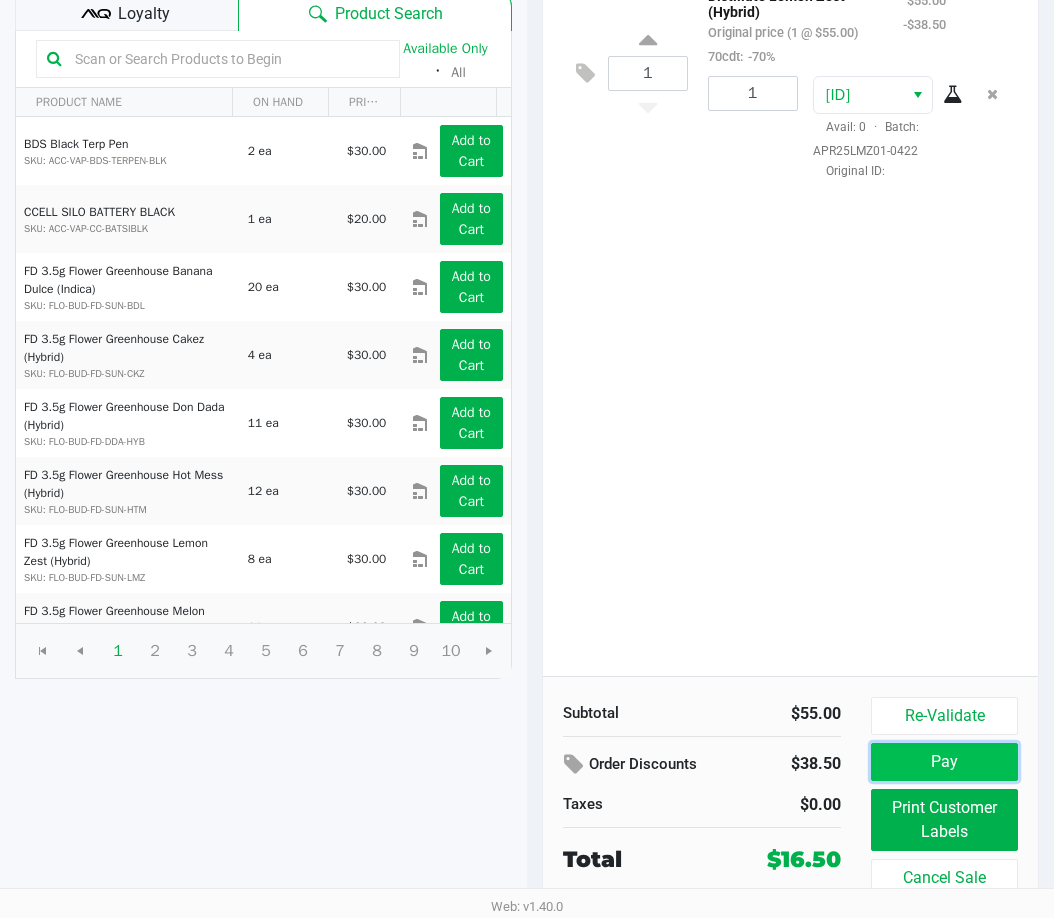 click on "Pay" 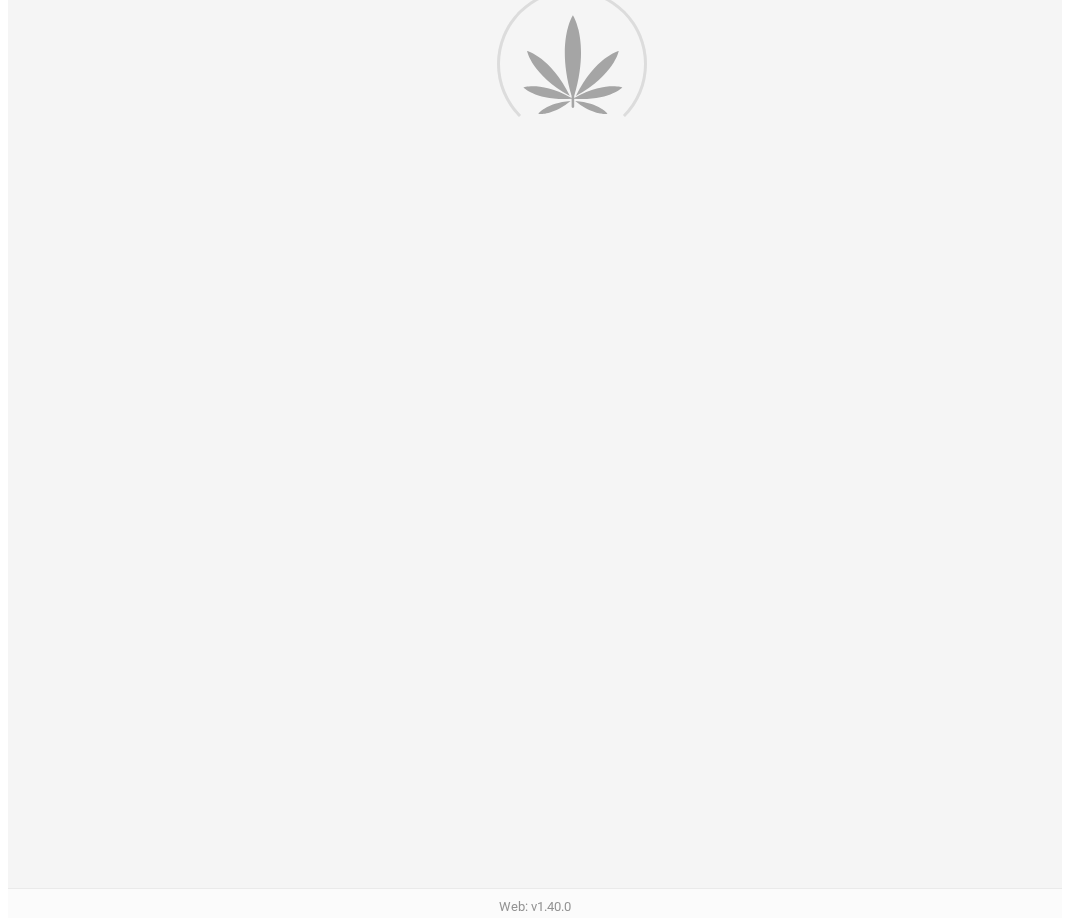 scroll, scrollTop: 0, scrollLeft: 0, axis: both 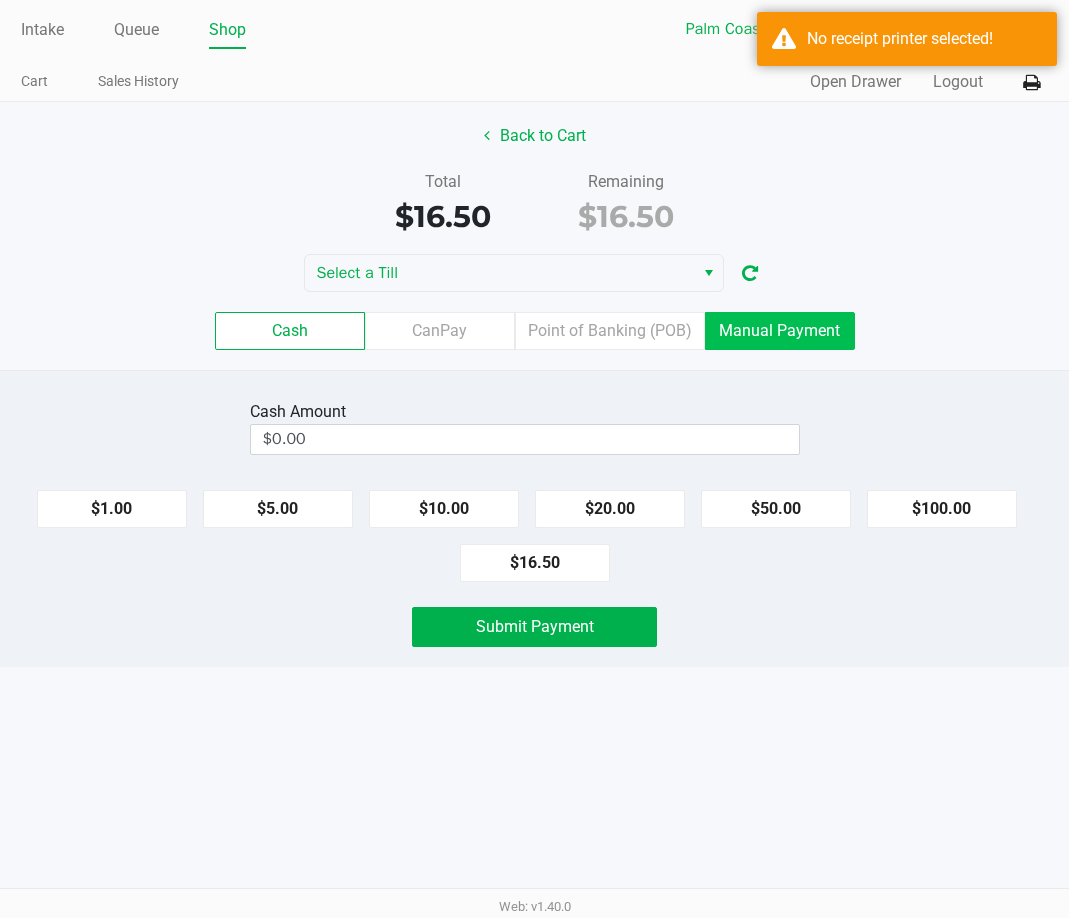 click on "Manual Payment" 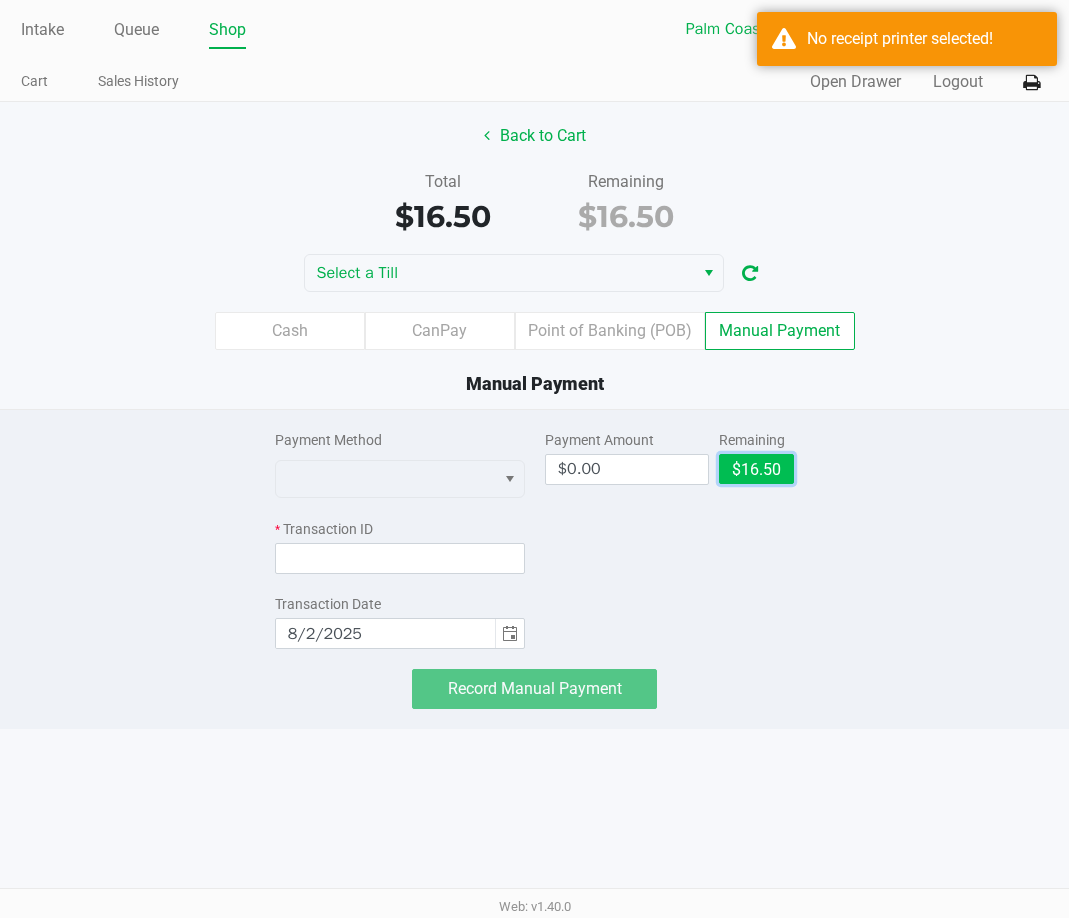 click on "$16.50" 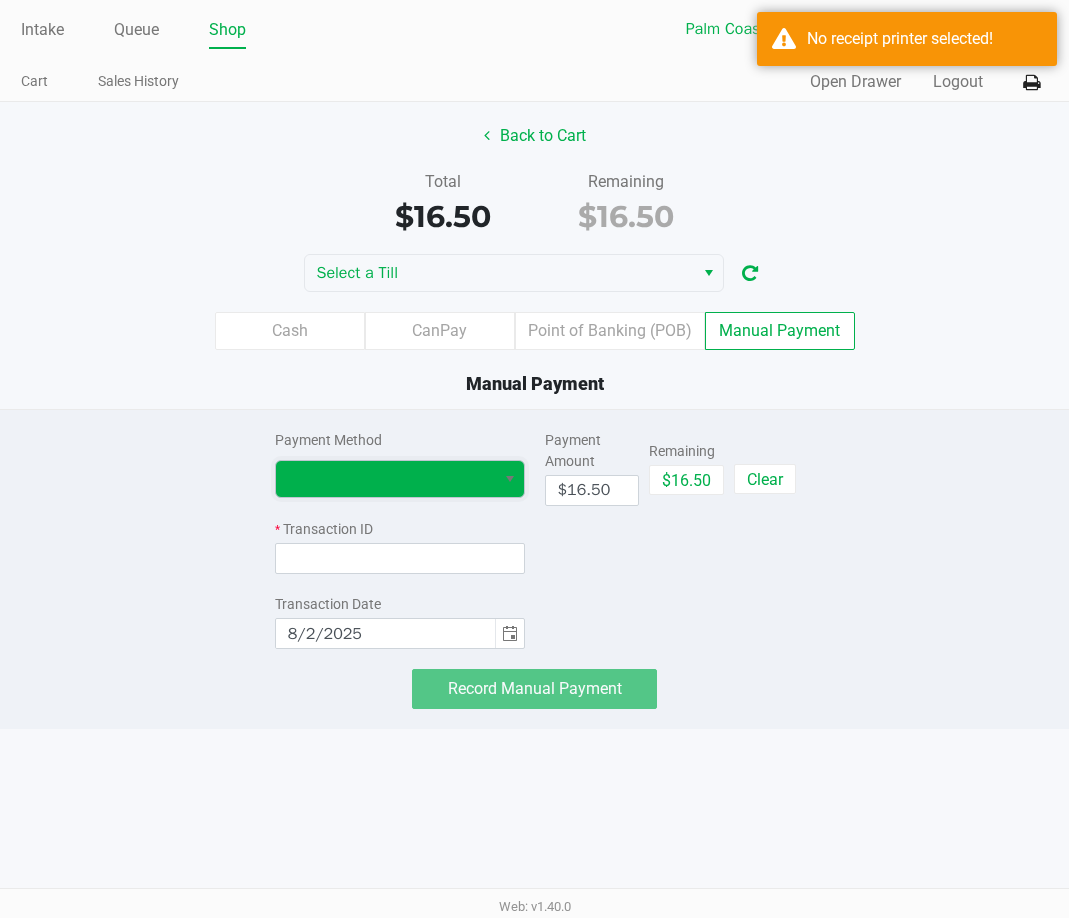 click at bounding box center (385, 479) 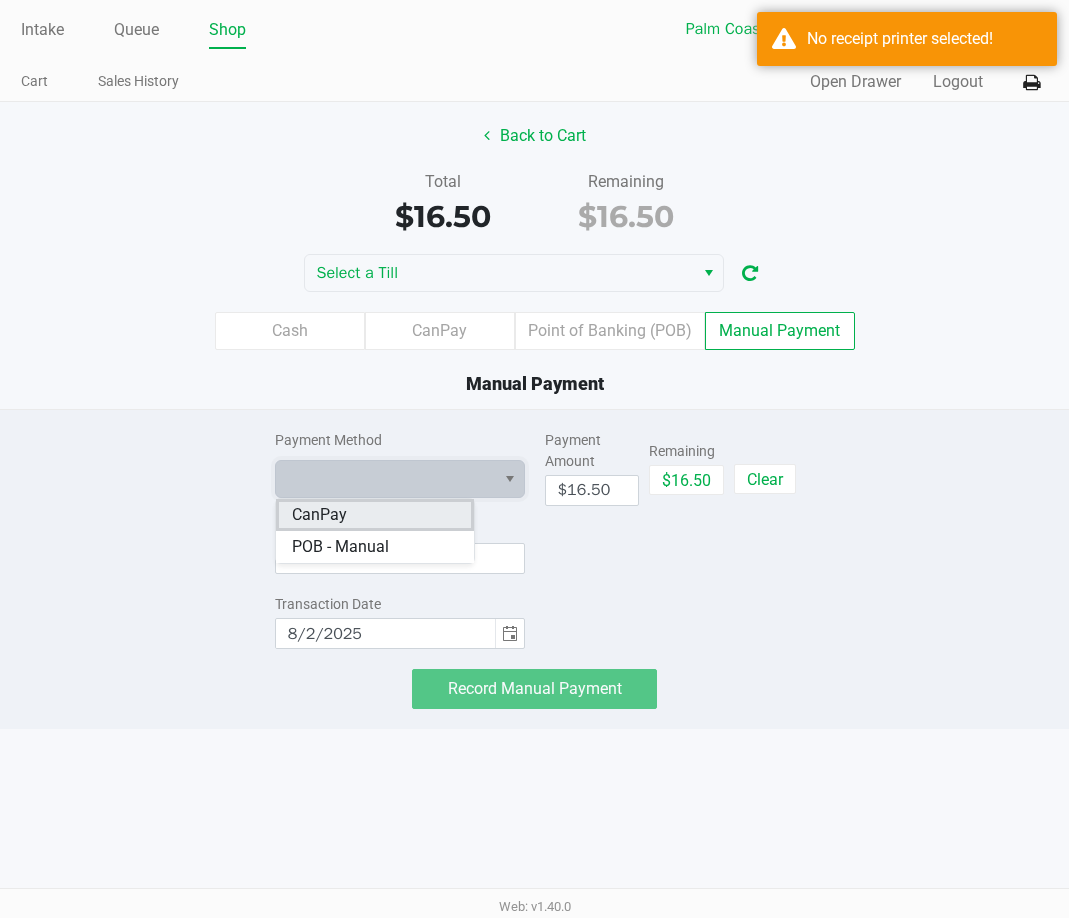 click on "CanPay" at bounding box center [319, 515] 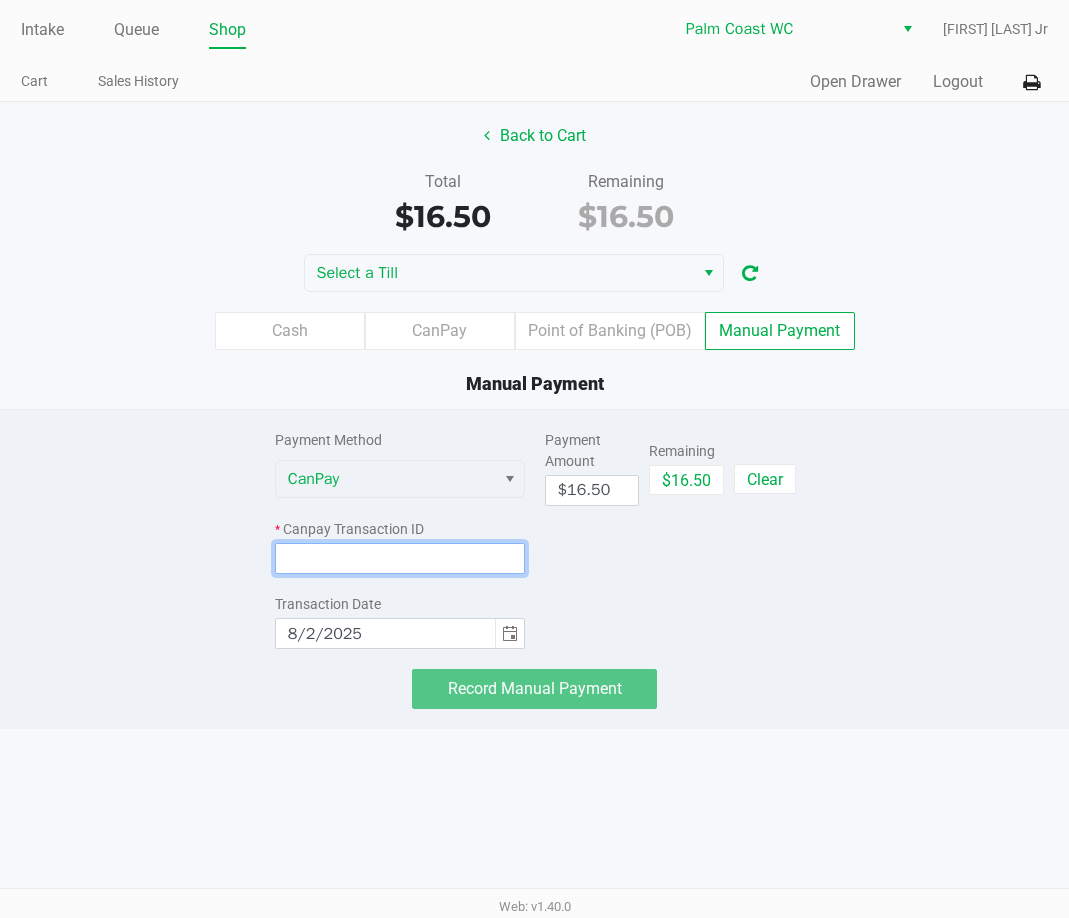 click 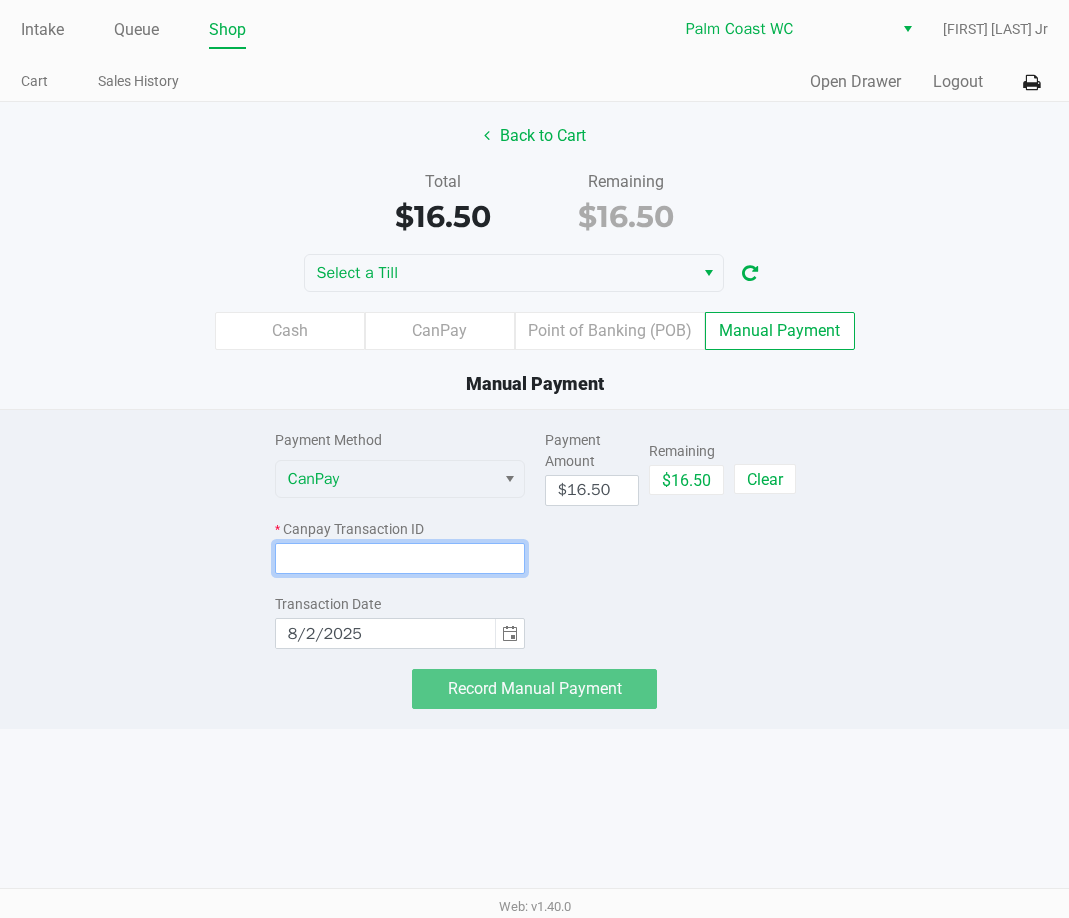 paste on "ARI4EDECIQU4" 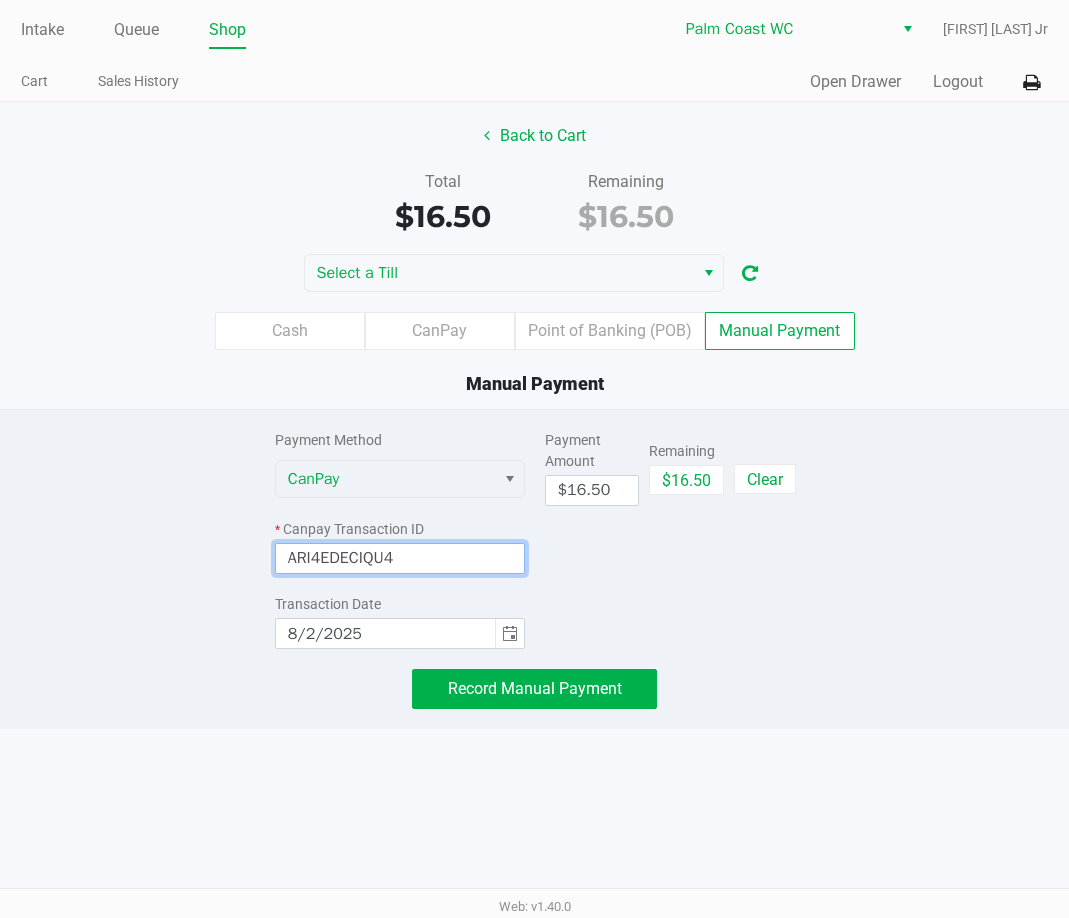 type on "ARI4EDECIQU4" 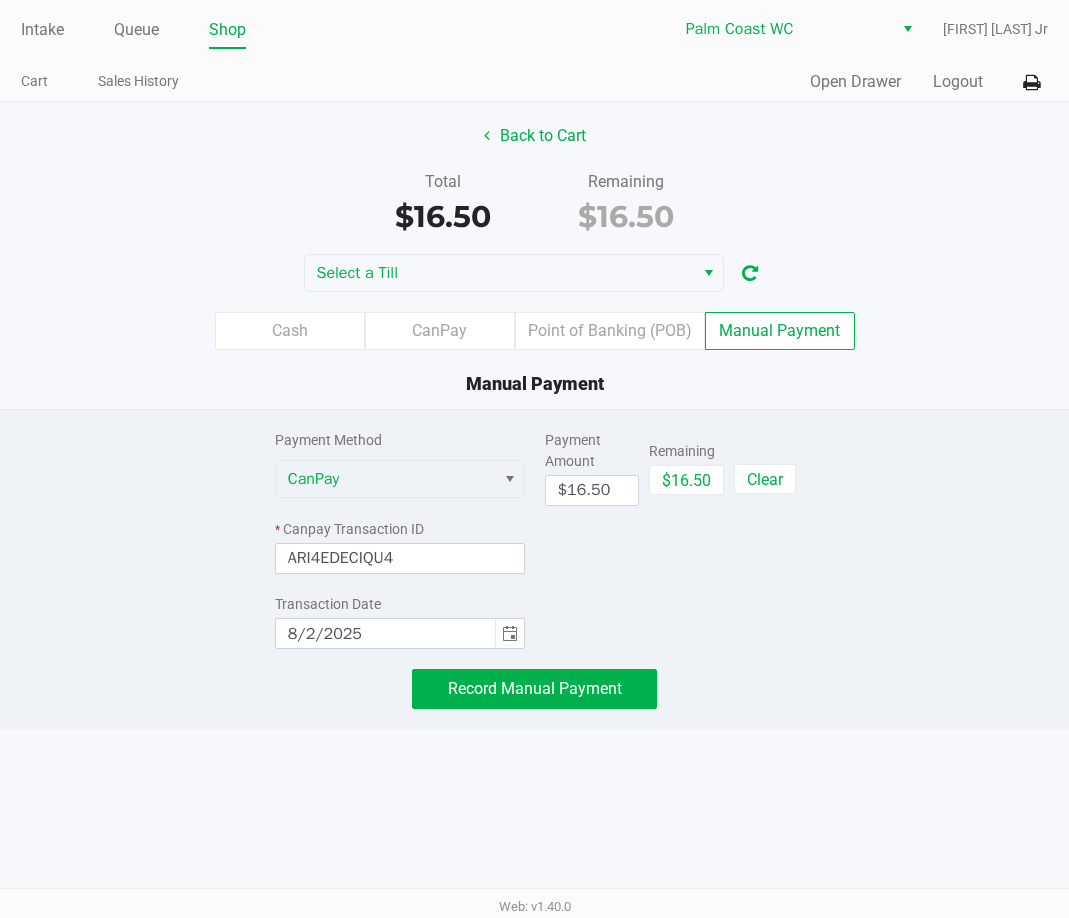 click on "Payment Method CanPay * Canpay Transaction ID [ID] Transaction Date [DATE] Payment Amount $16.50 Remaining $16.50 Clear Record Manual Payment" 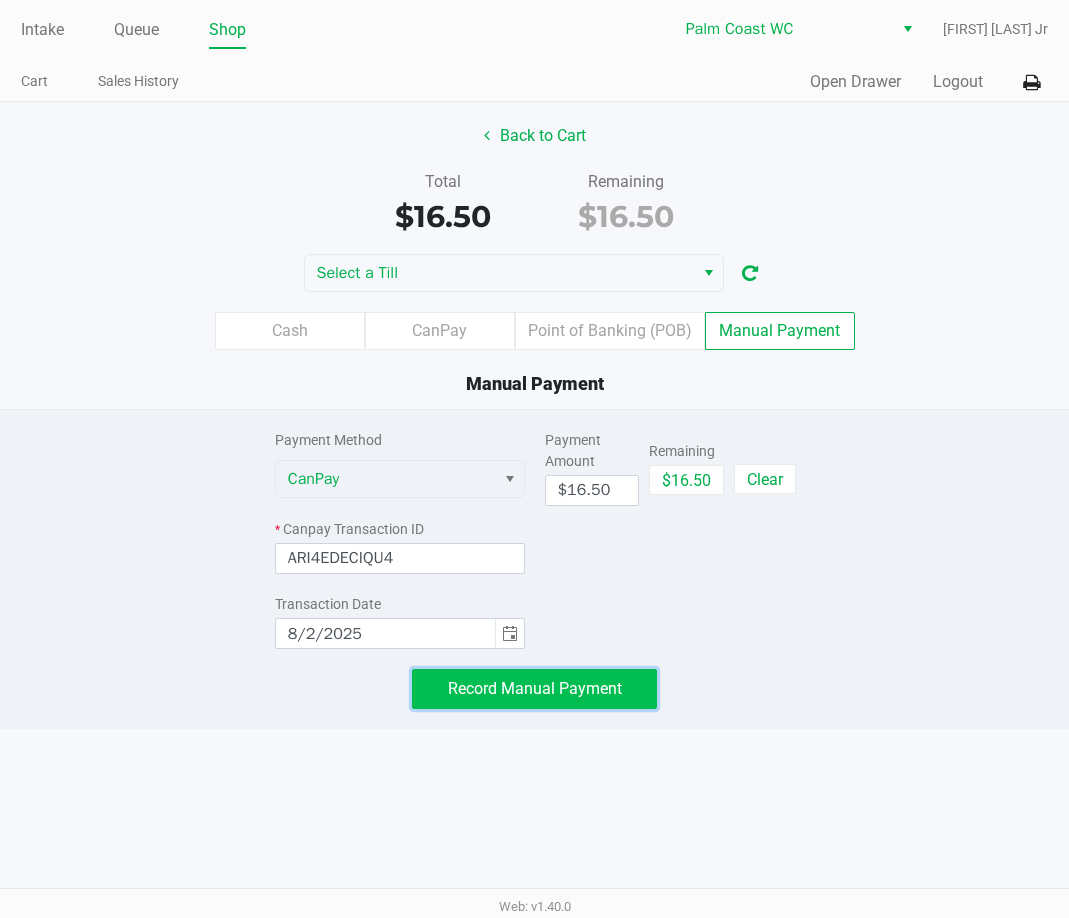 click on "Record Manual Payment" 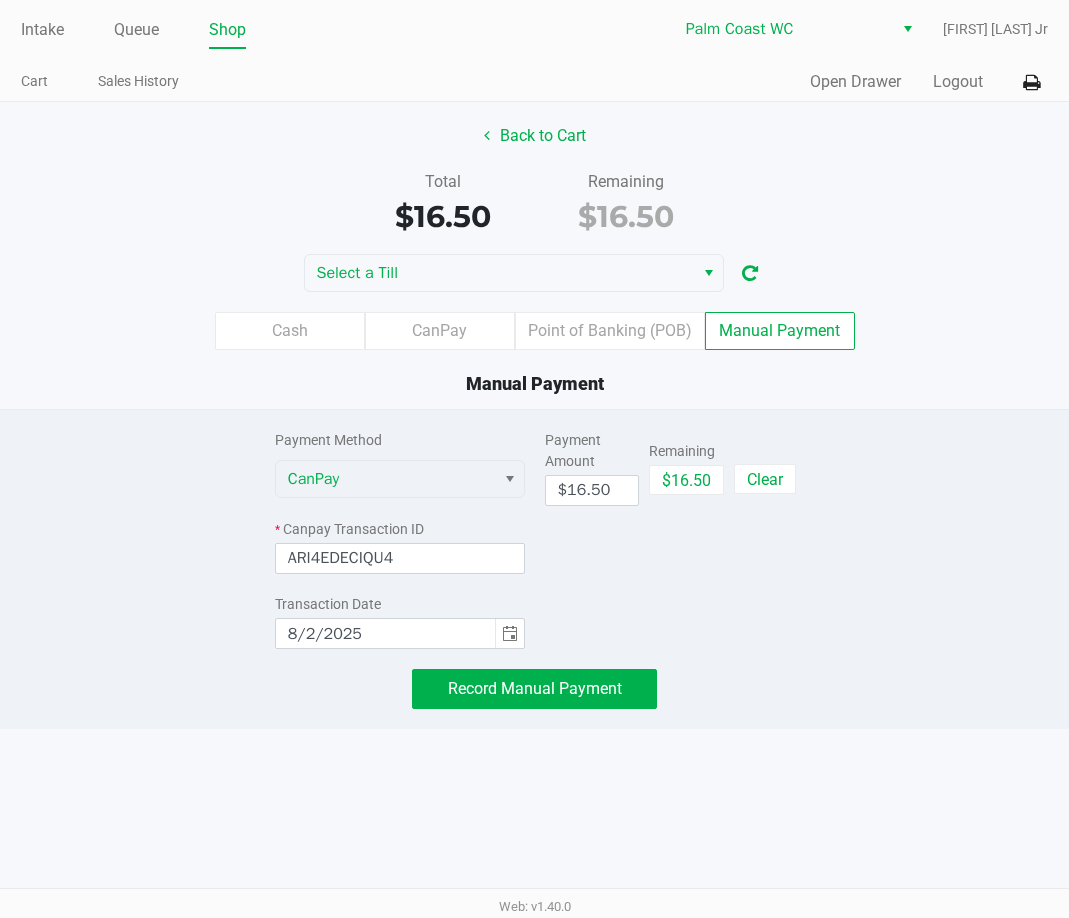 click on "Back to Cart   Total   $16.50   Remaining   $16.50  Select a Till  Cash   CanPay   Point of Banking (POB)   Manual Payment   Manual Payment" 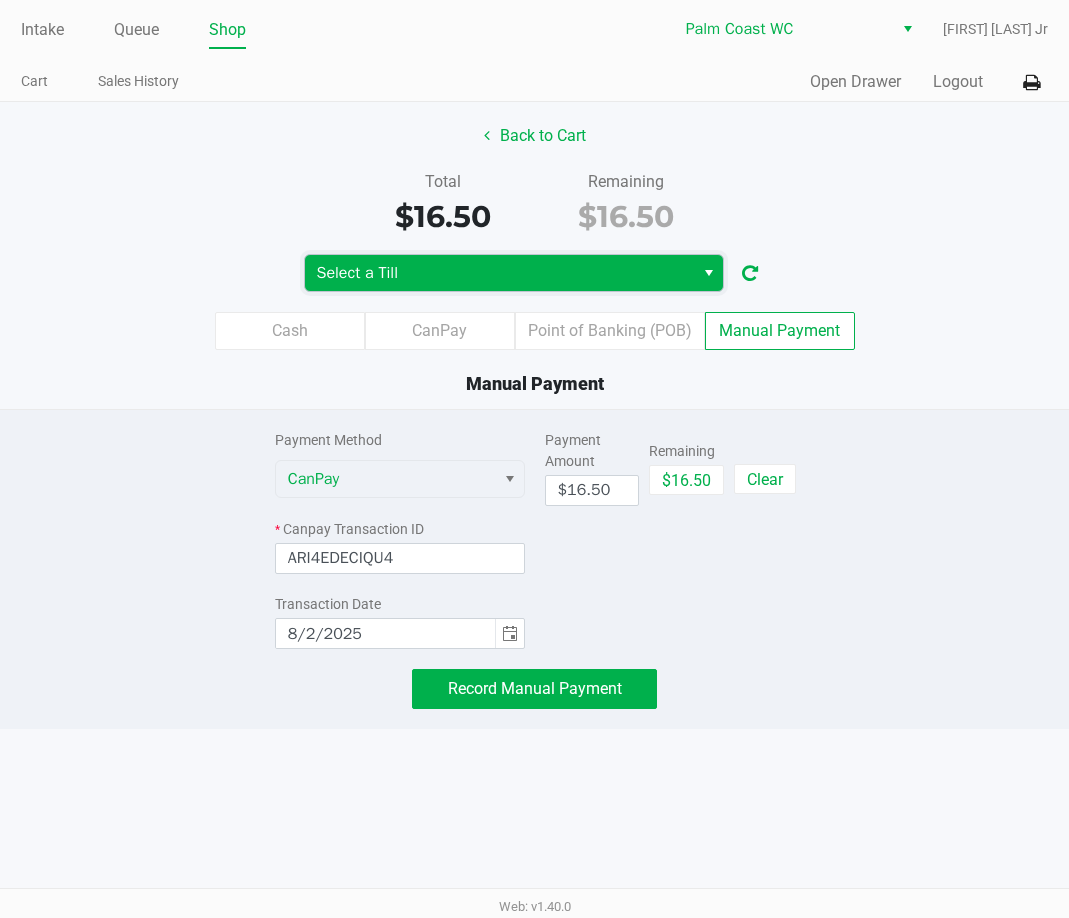 click on "Select a Till" at bounding box center [499, 273] 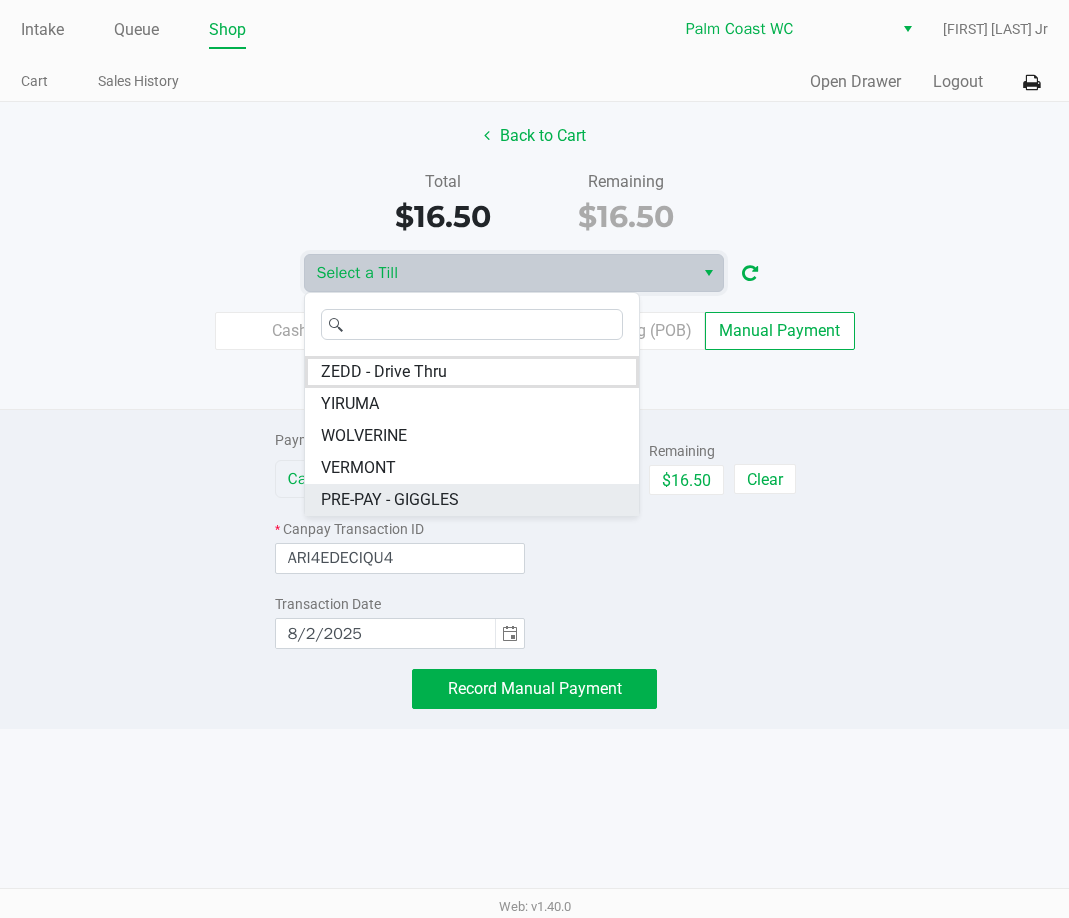 click on "PRE-PAY - GIGGLES" at bounding box center [390, 500] 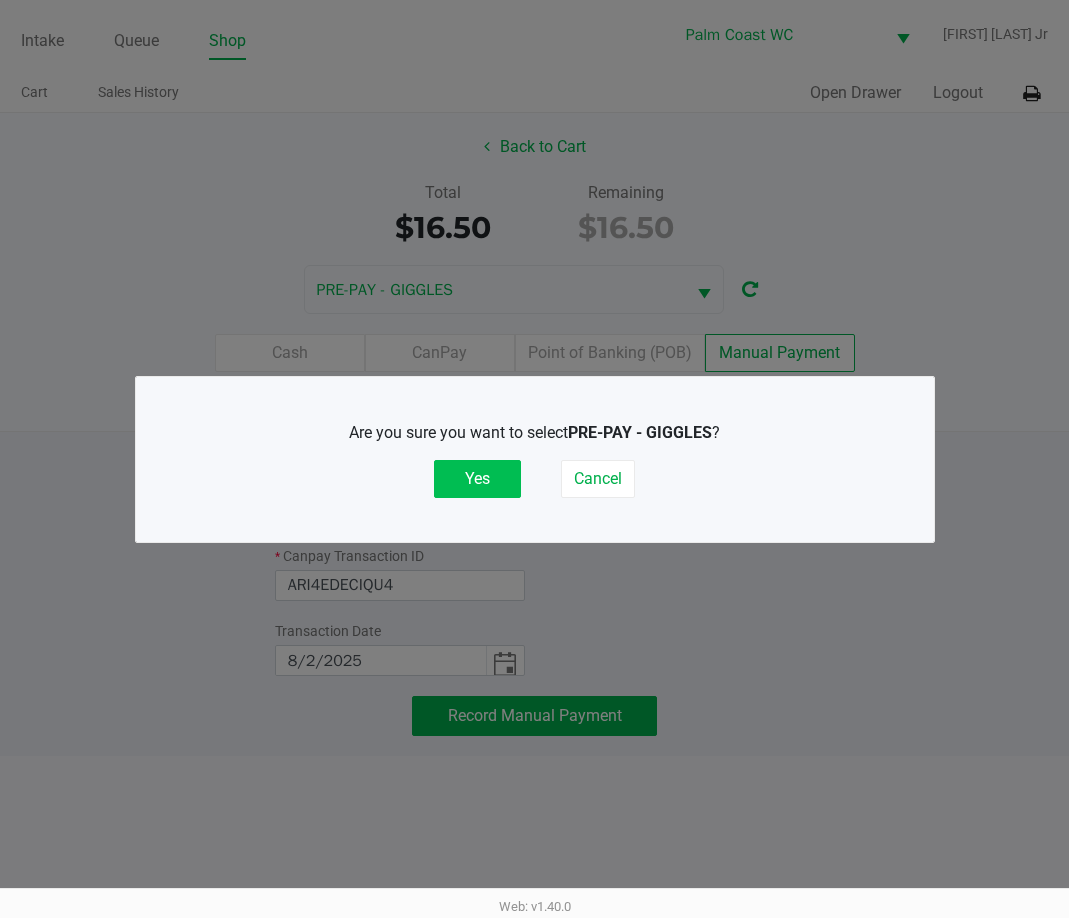 click on "Yes" 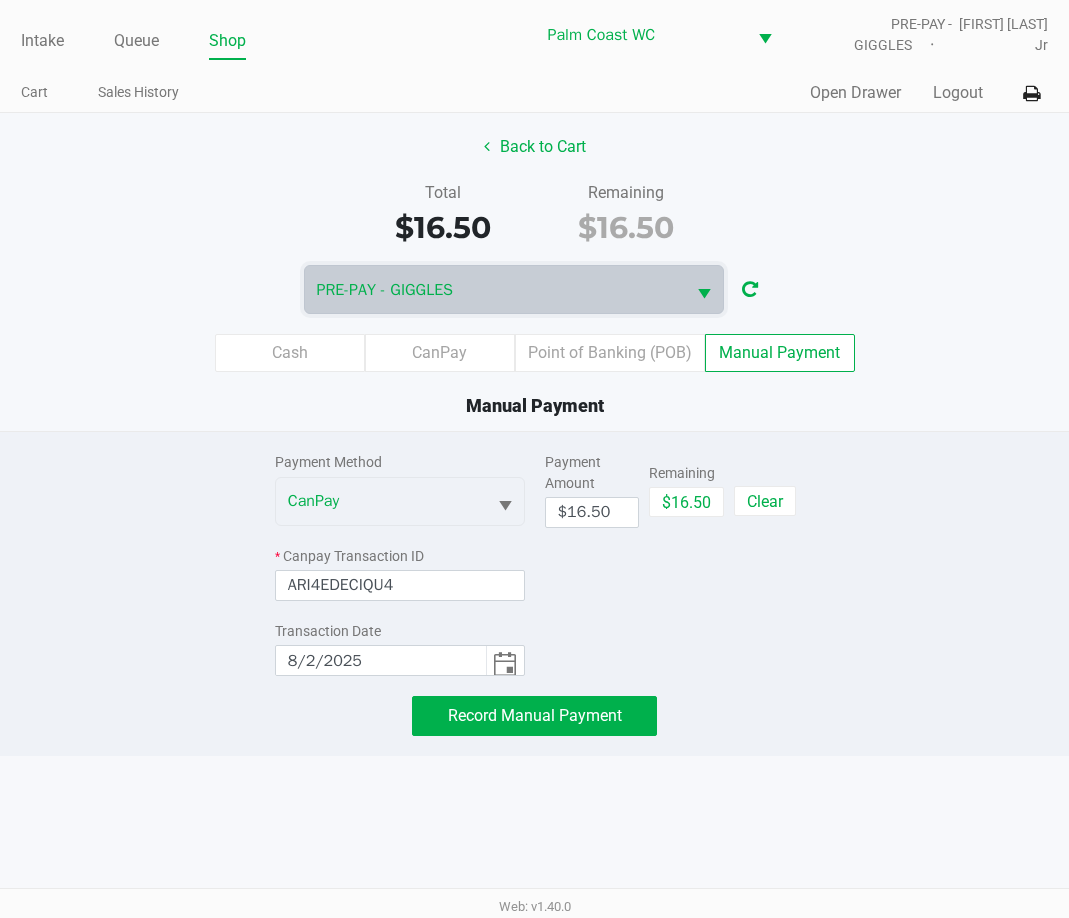 click on "Payment Method CanPay * Canpay Transaction ID [ID] Transaction Date [DATE] Payment Amount $16.50 Remaining $16.50 Clear Record Manual Payment" 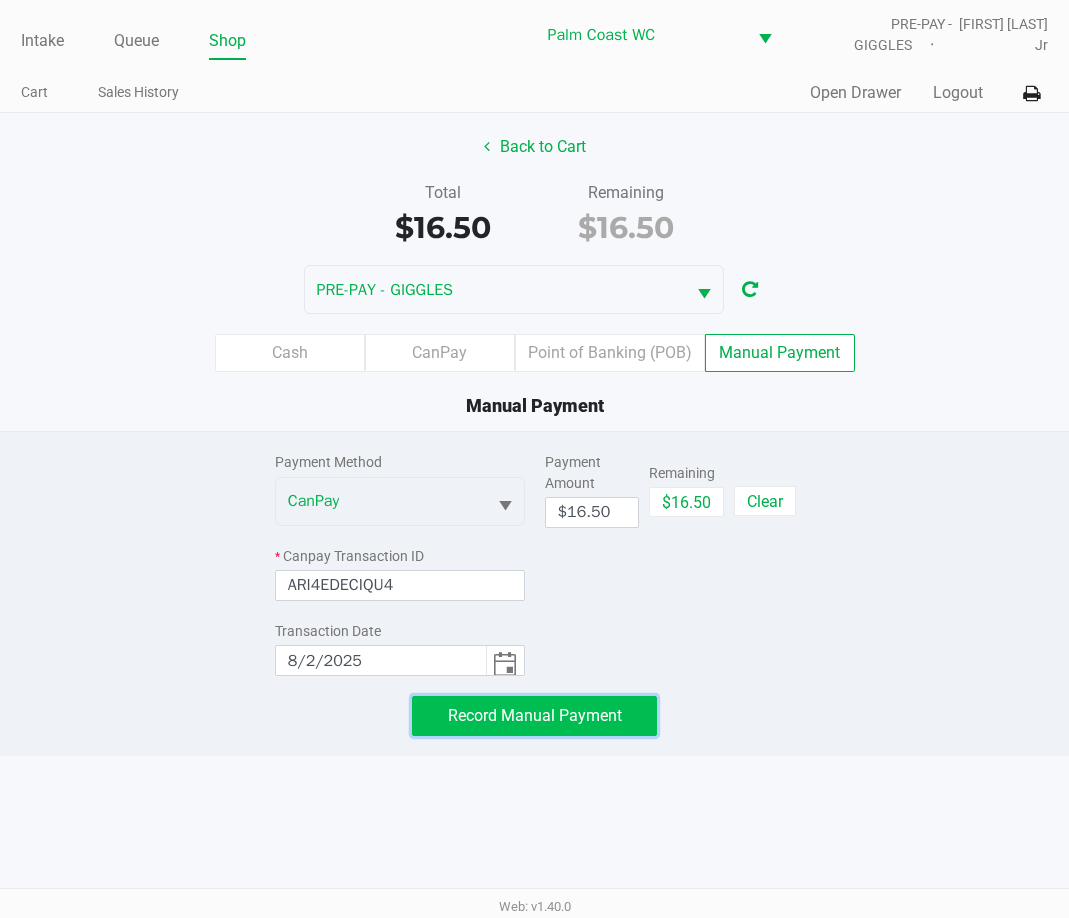 click on "Record Manual Payment" 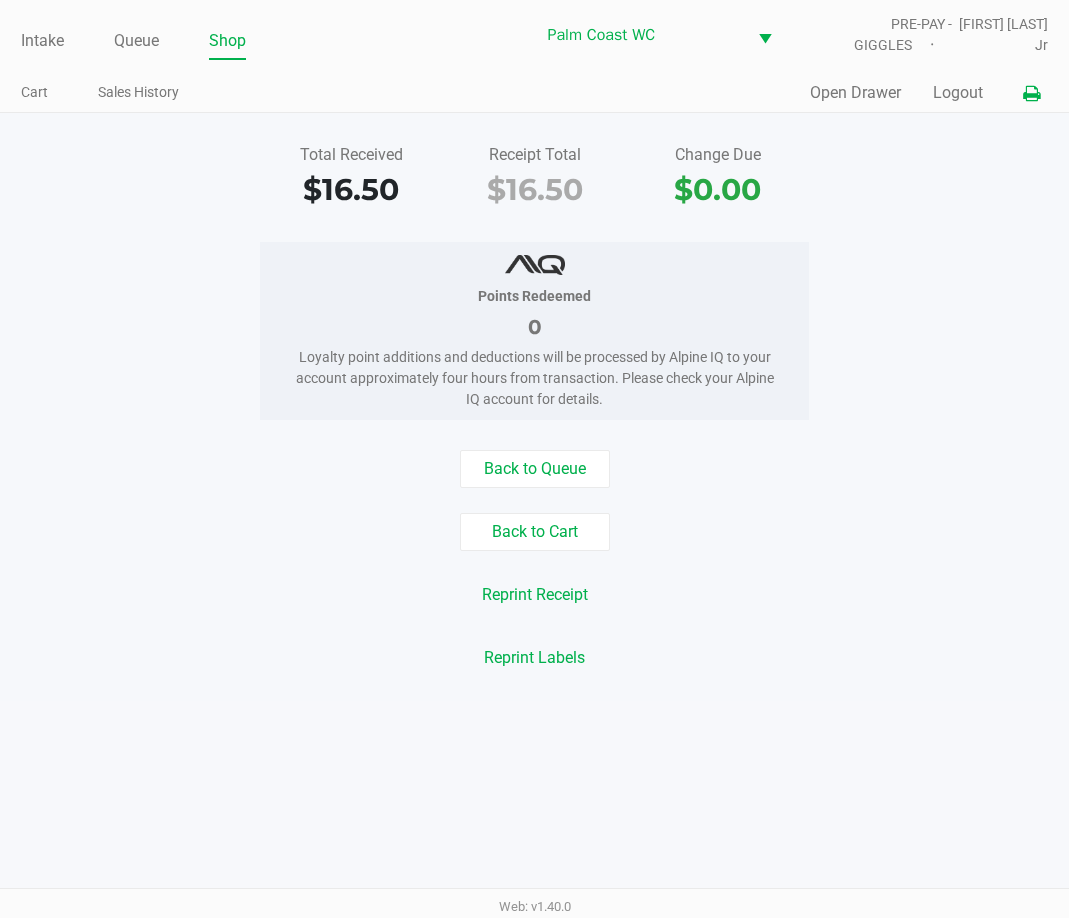 click 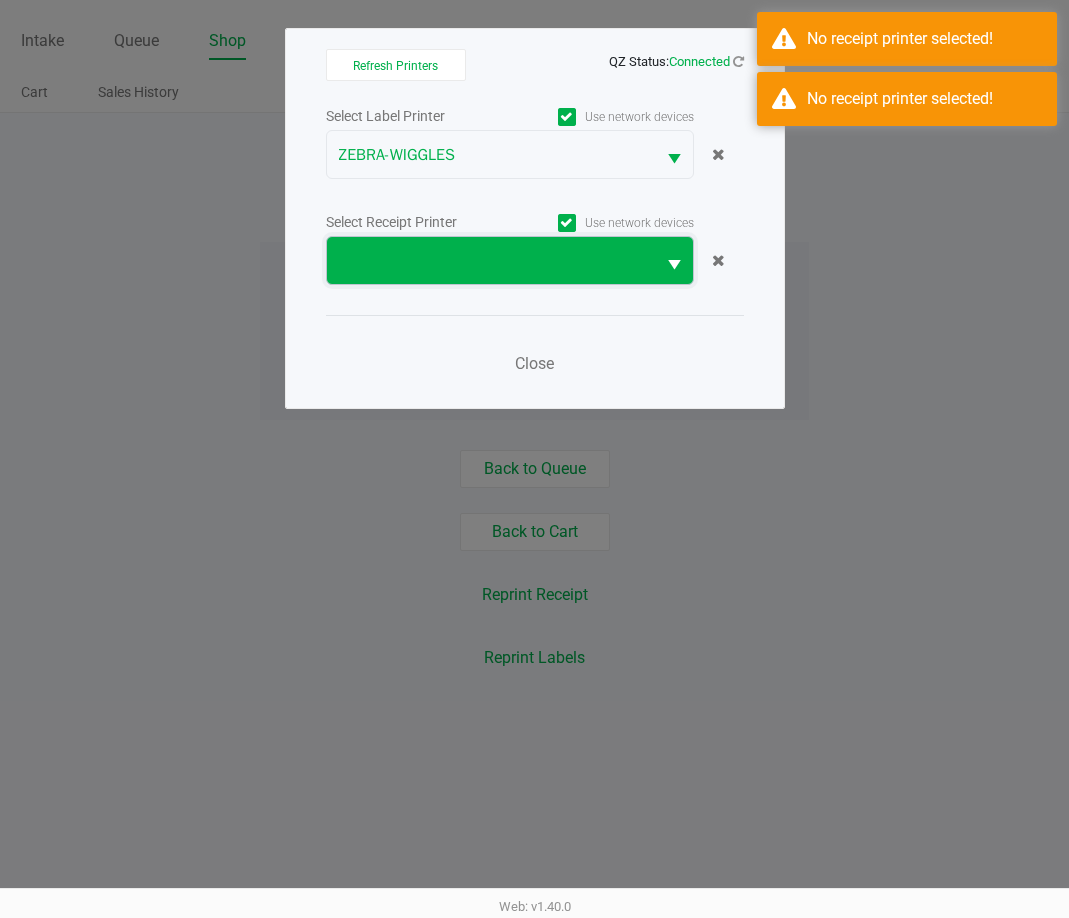 click at bounding box center [491, 260] 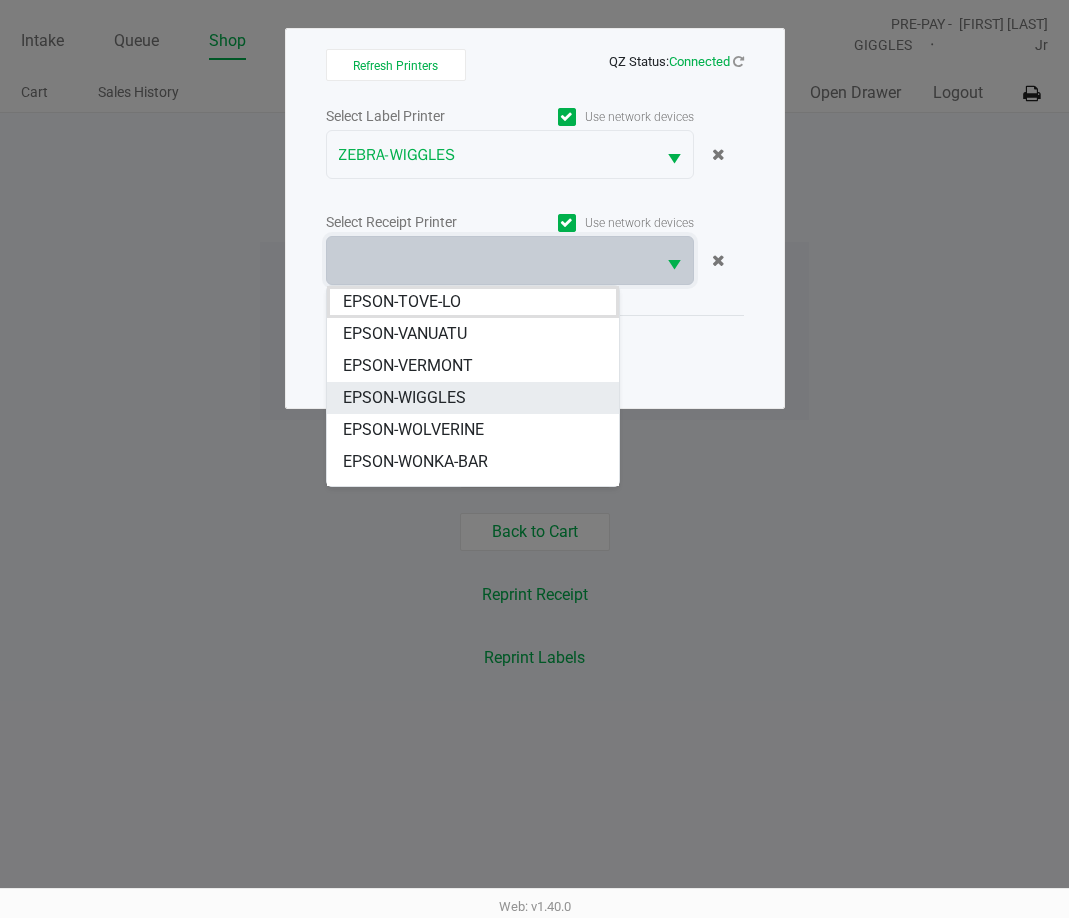 click on "EPSON-WIGGLES" at bounding box center (404, 398) 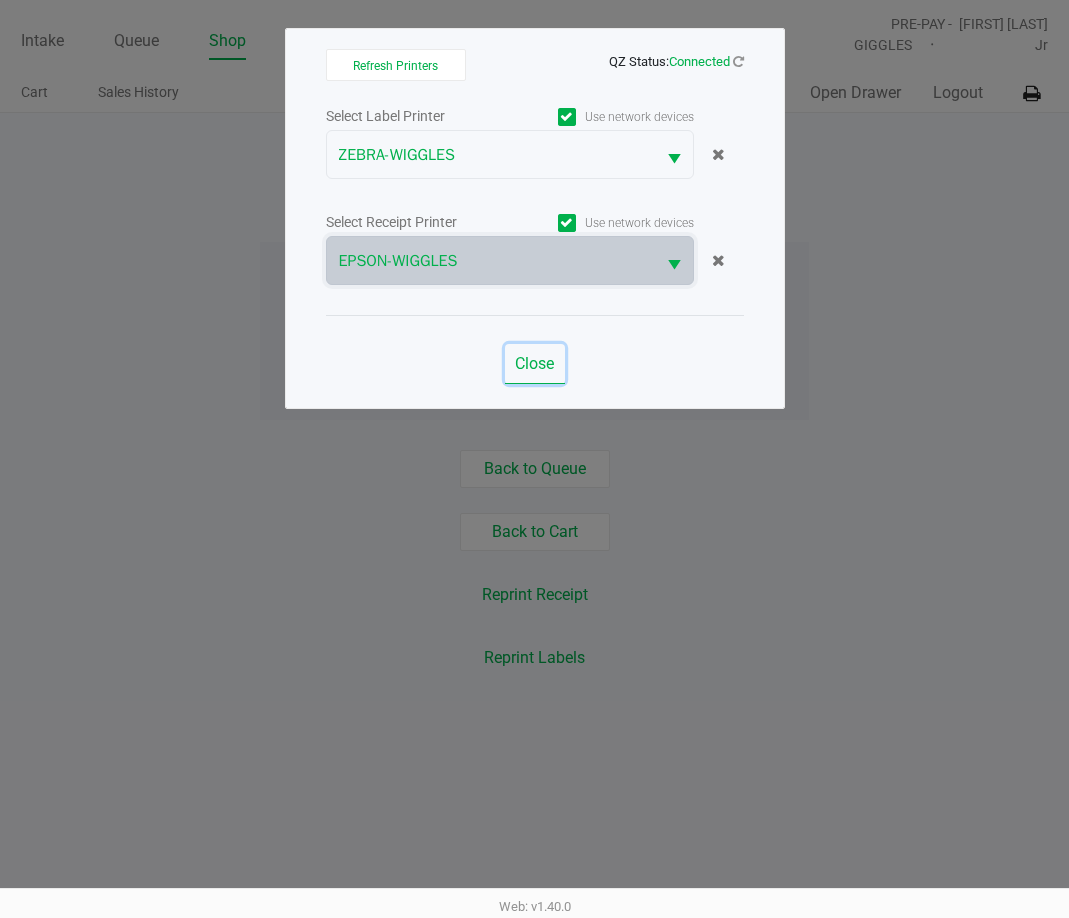 click on "Close" 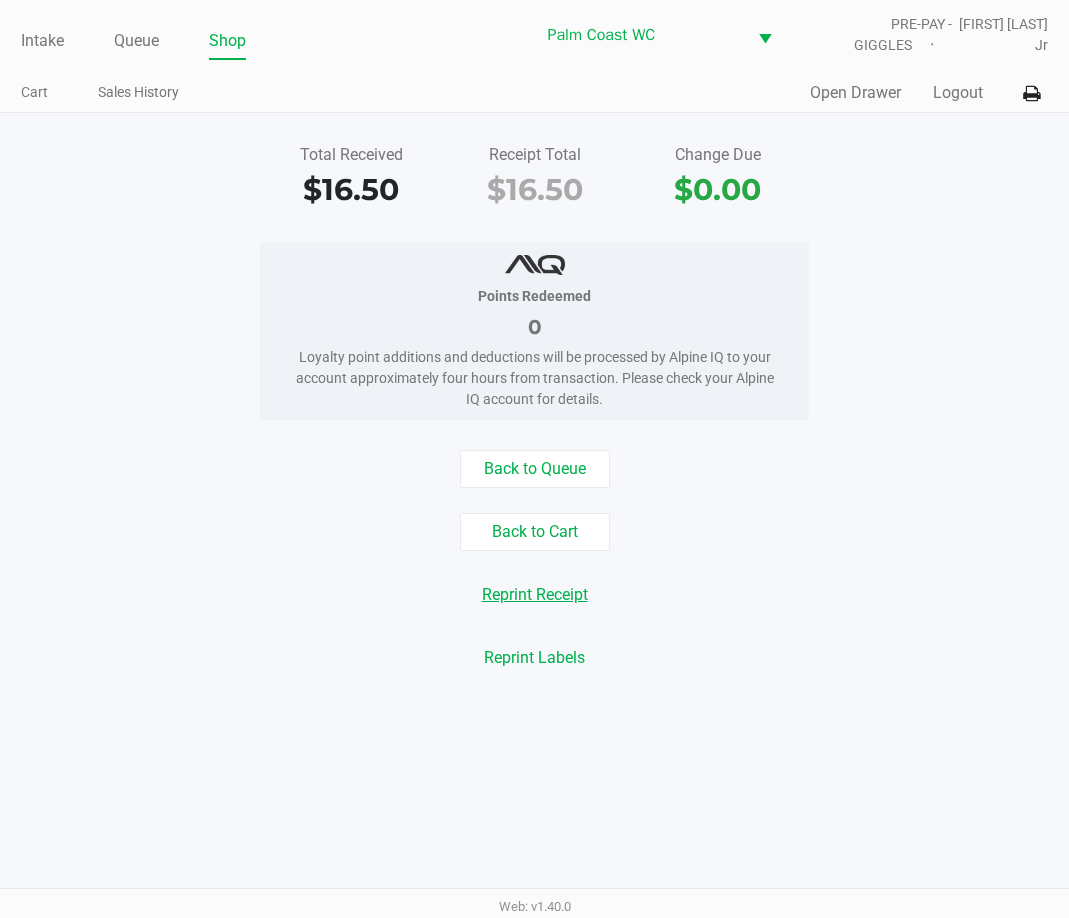 click on "Reprint Receipt" 